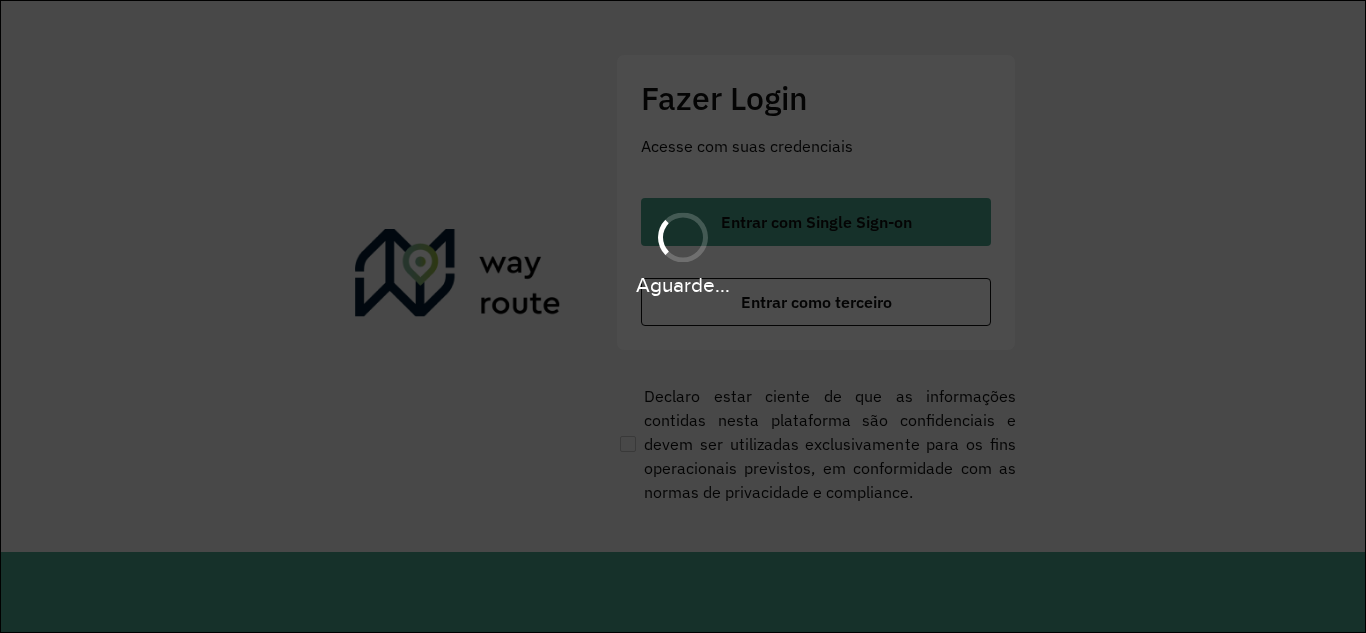 scroll, scrollTop: 0, scrollLeft: 0, axis: both 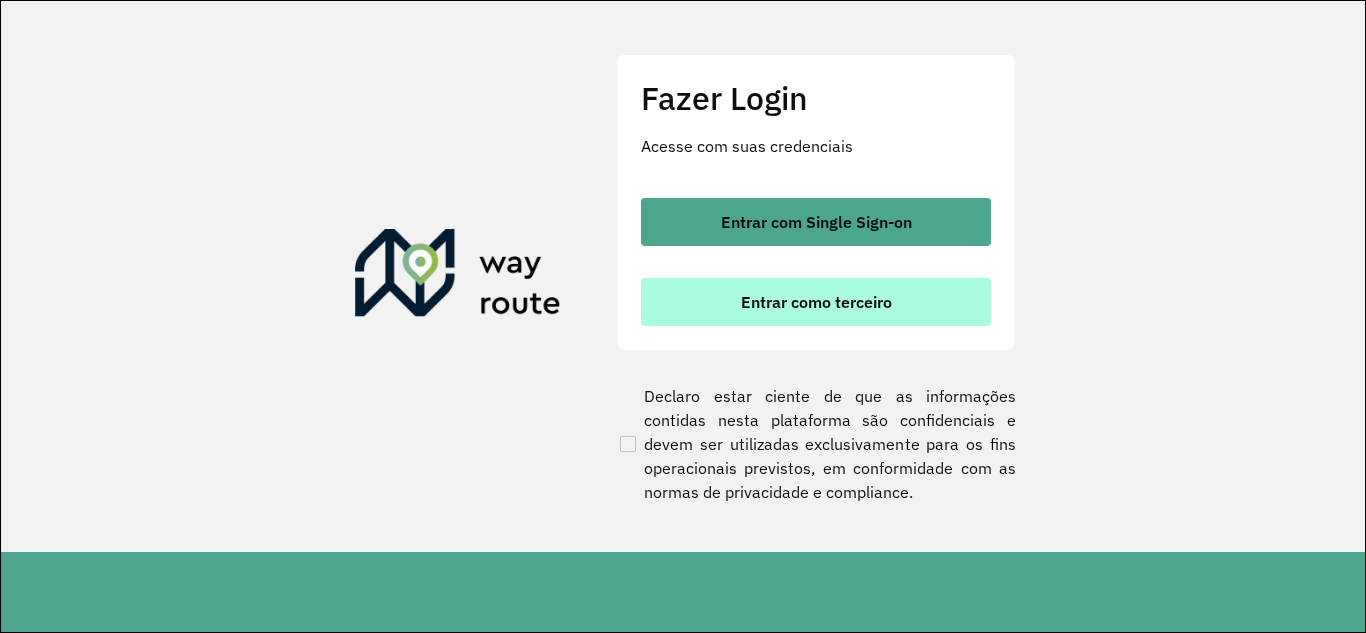 click on "Entrar como terceiro" at bounding box center [816, 302] 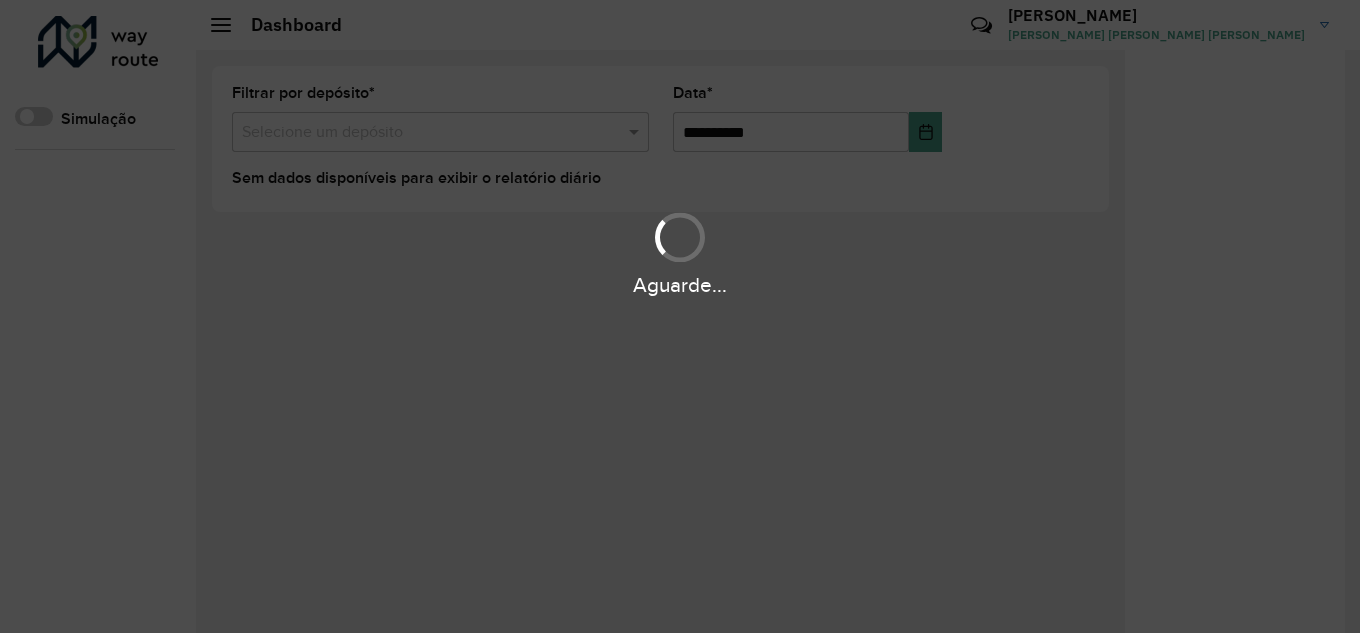 scroll, scrollTop: 0, scrollLeft: 0, axis: both 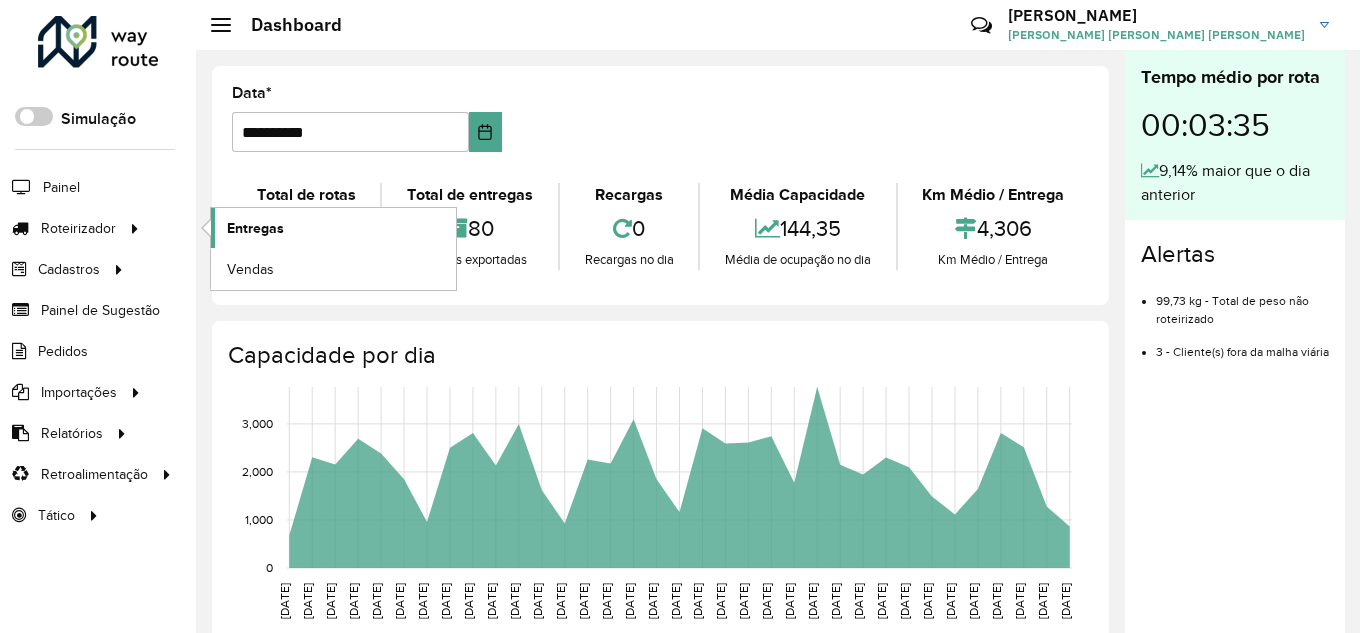 click on "Entregas" 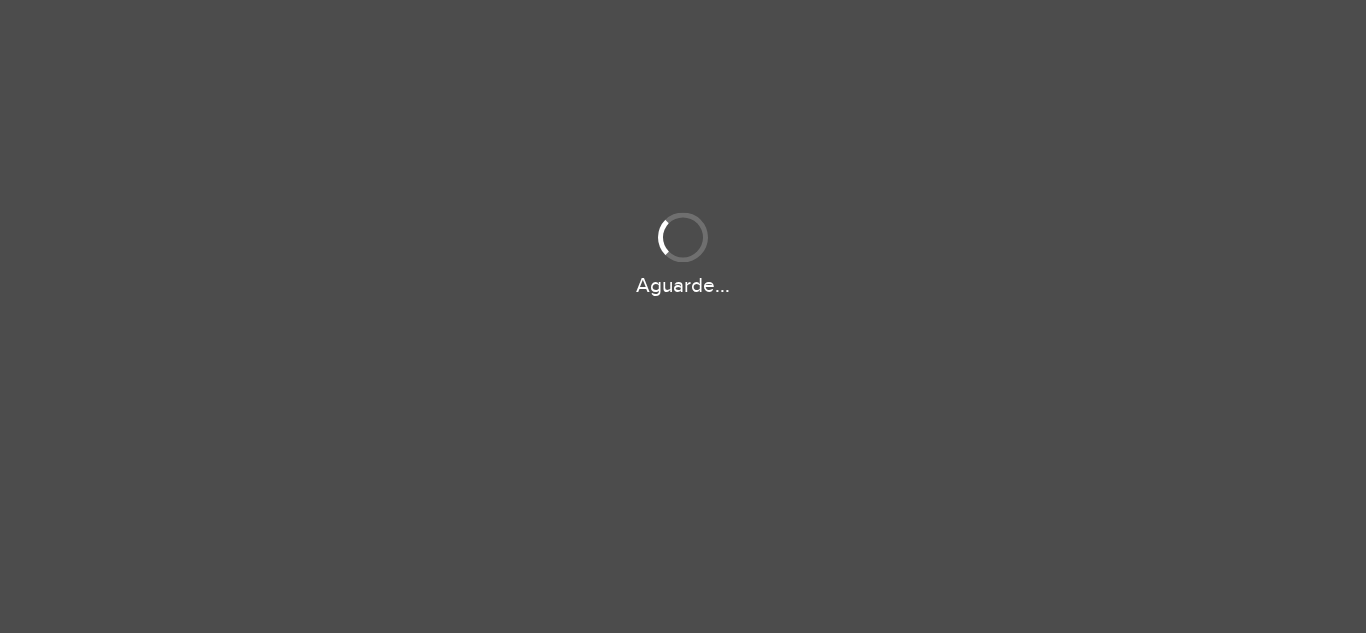 scroll, scrollTop: 0, scrollLeft: 0, axis: both 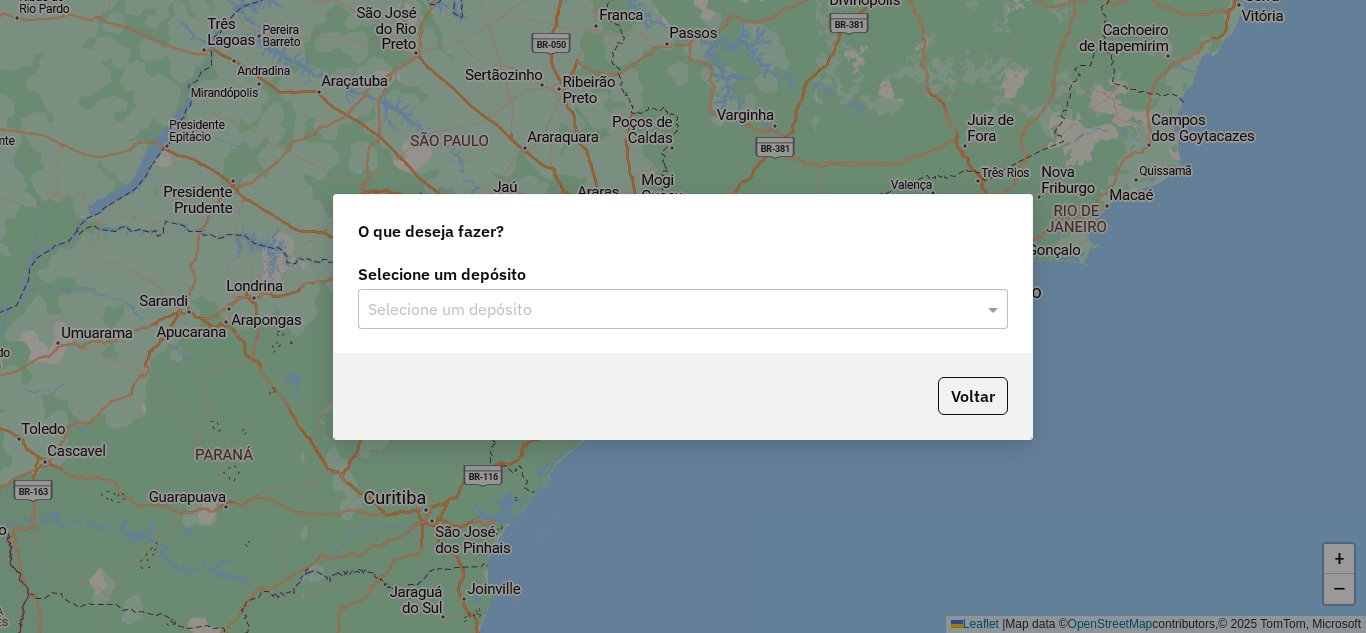 click 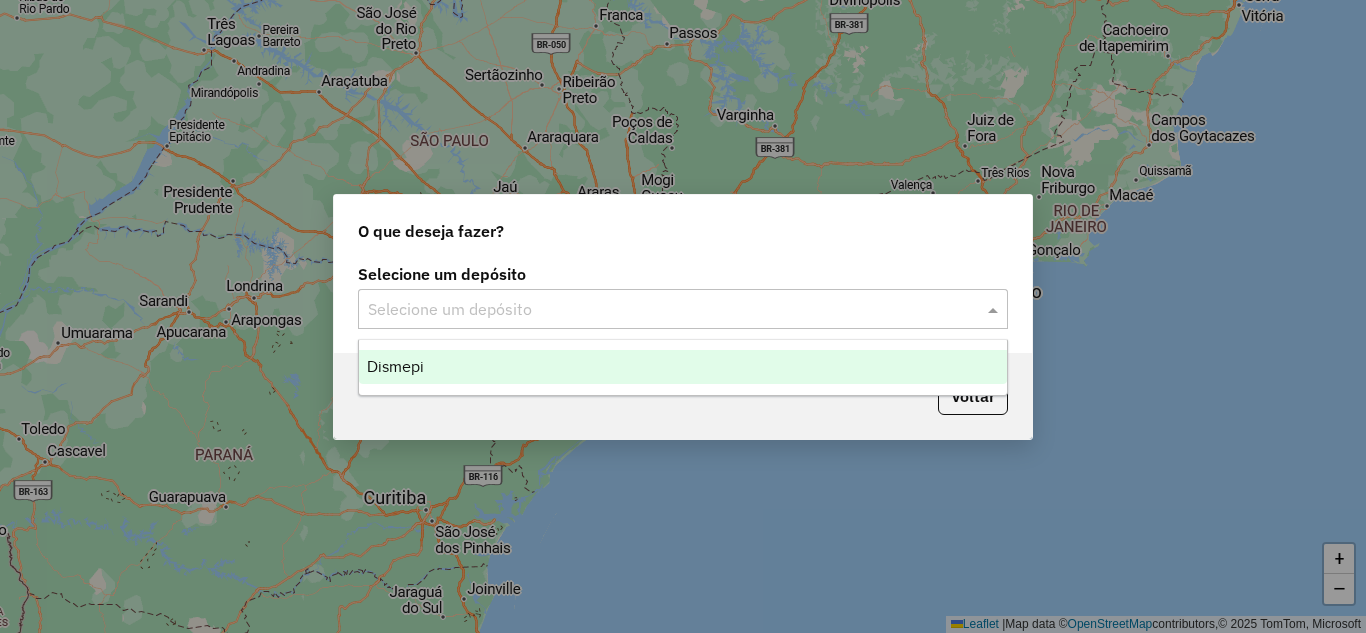 click on "Dismepi" at bounding box center (683, 367) 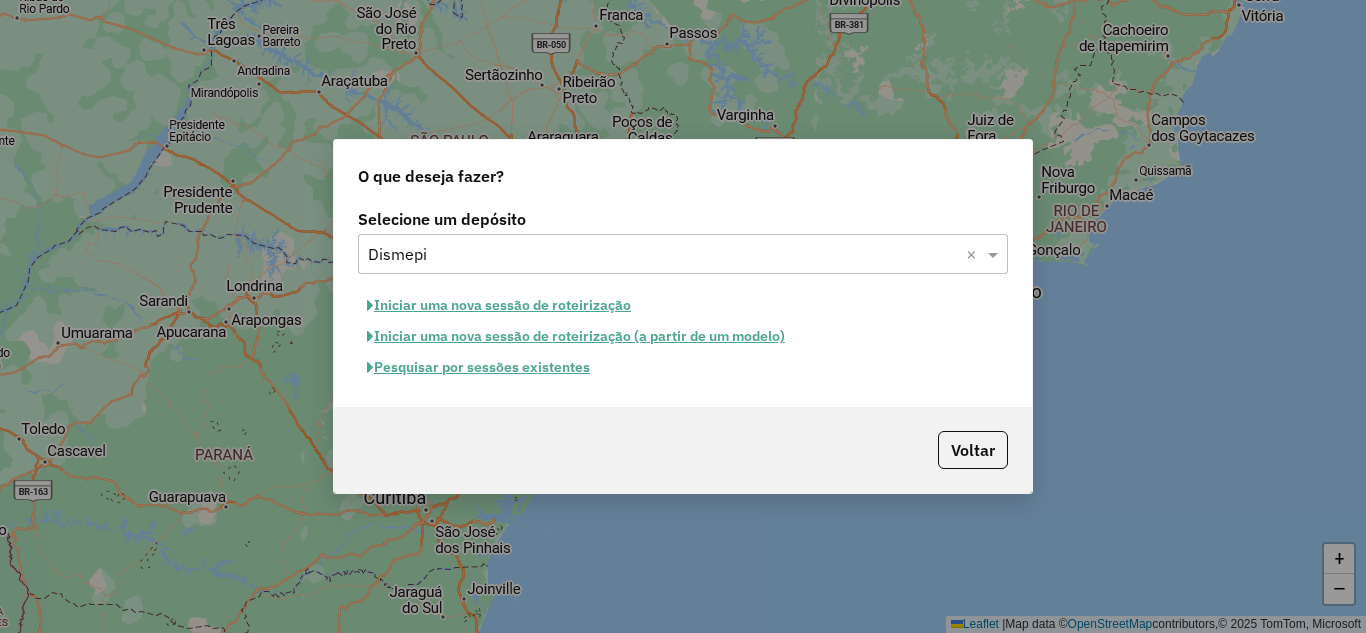 click on "Pesquisar por sessões existentes" 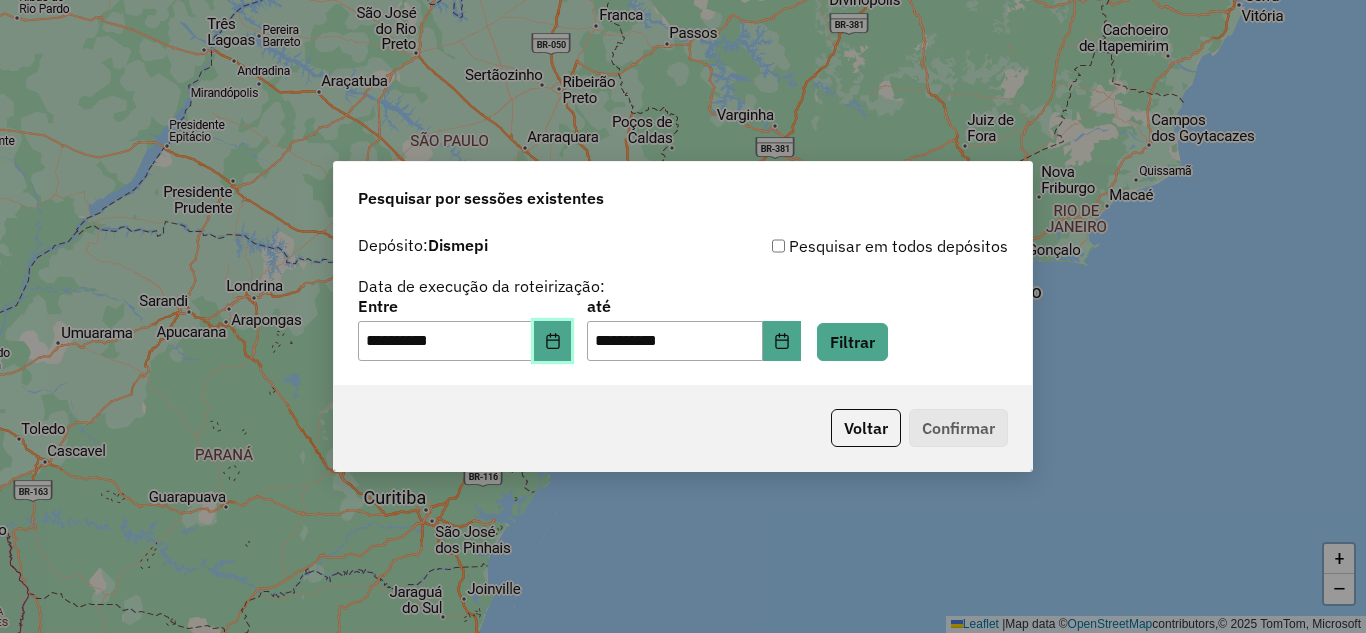 click 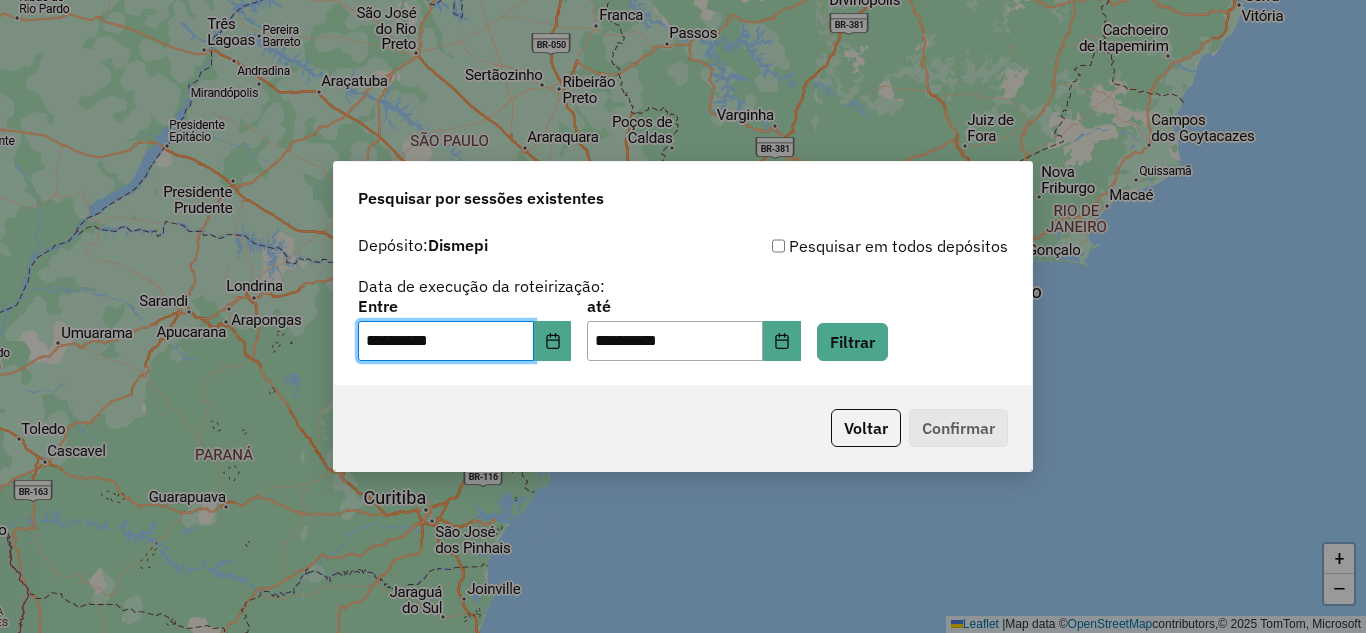 click on "até" 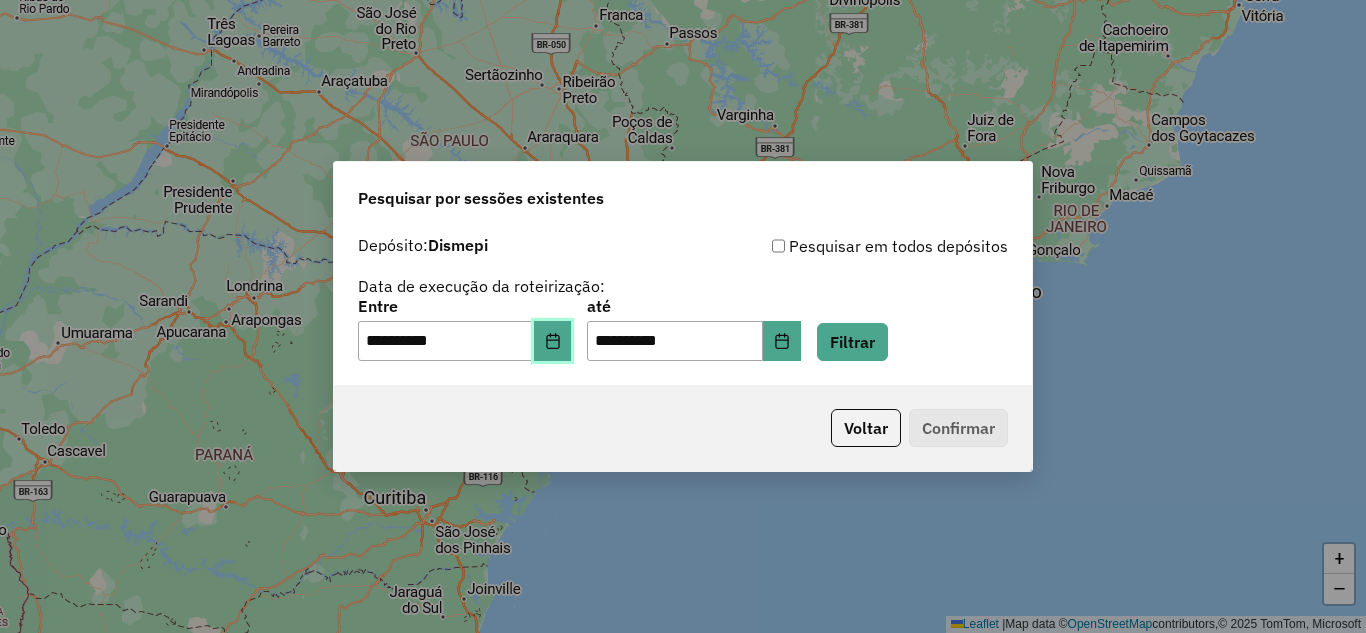 click at bounding box center [553, 341] 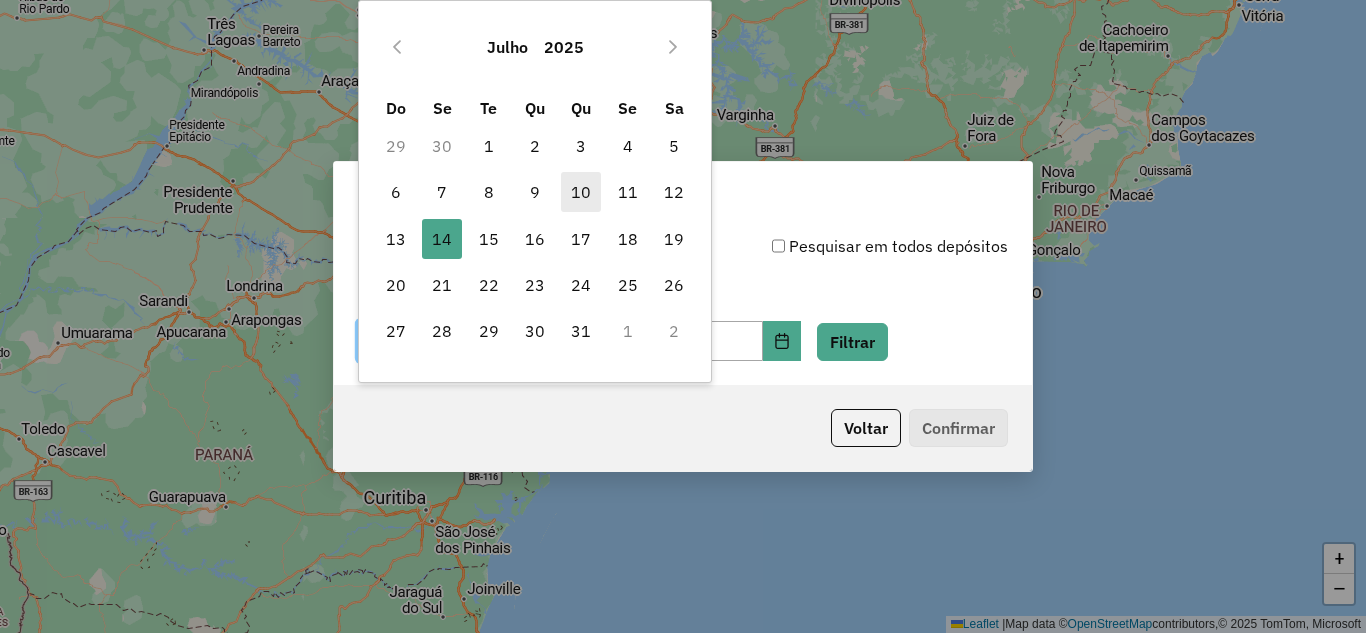 click on "10" at bounding box center (581, 192) 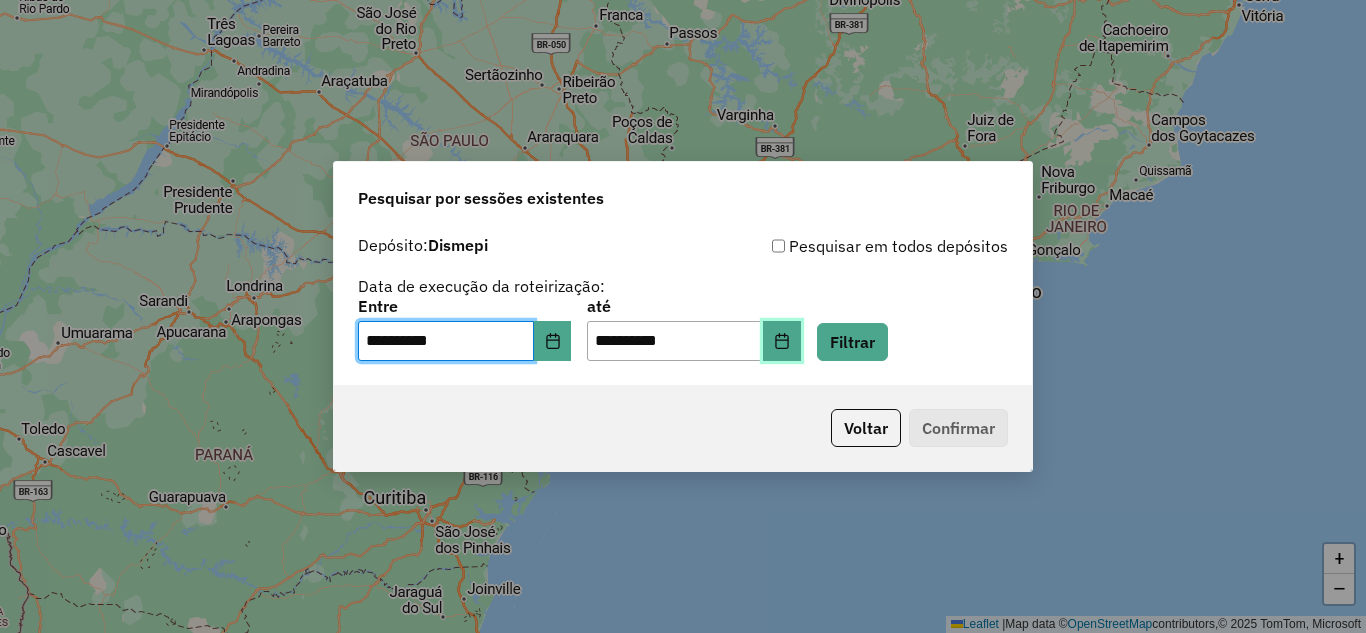click 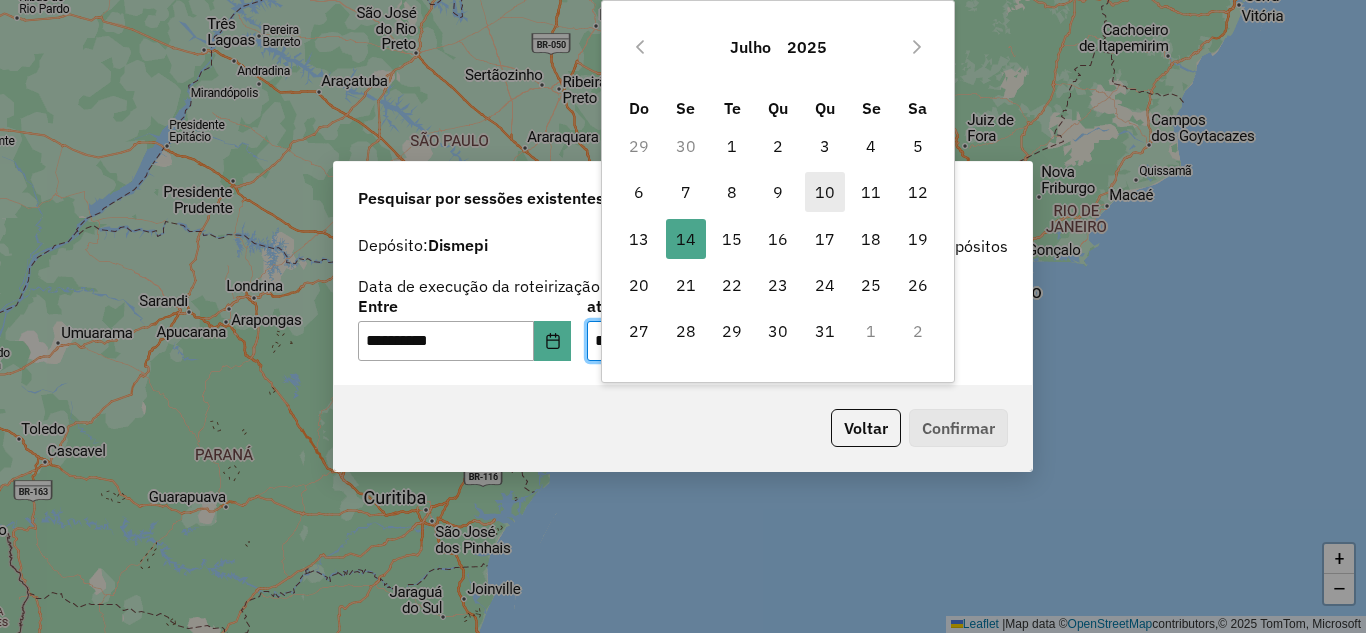 click on "10" at bounding box center (825, 192) 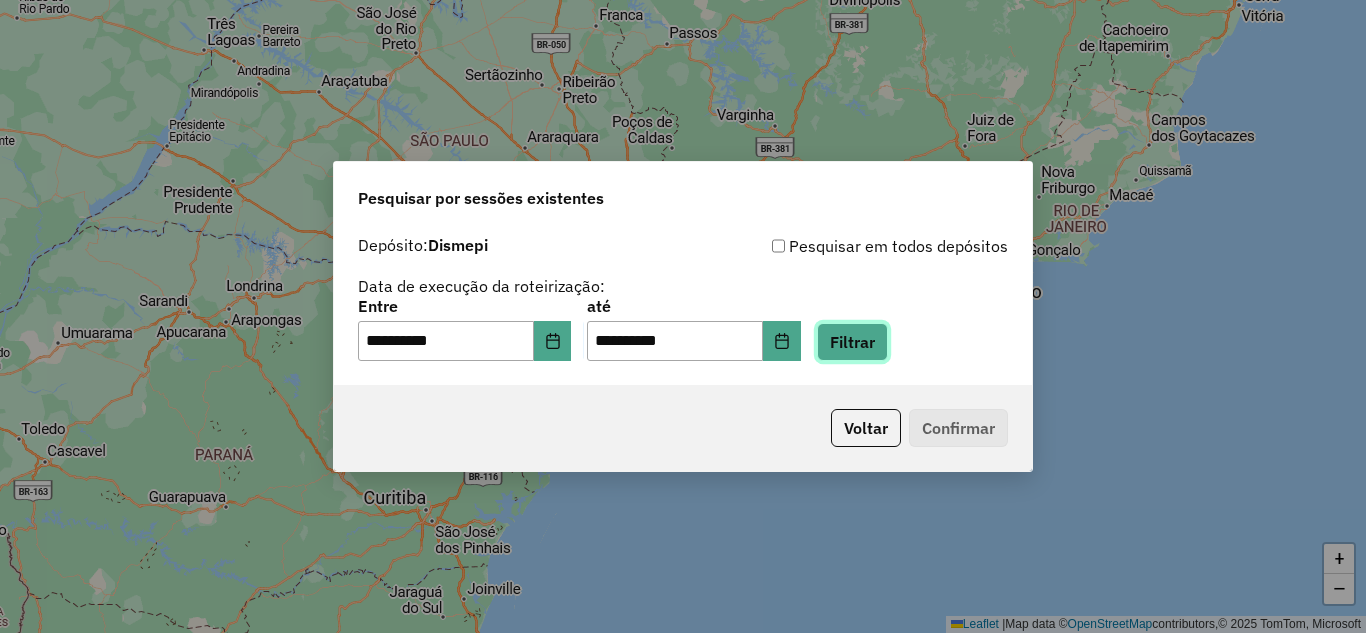click on "Filtrar" 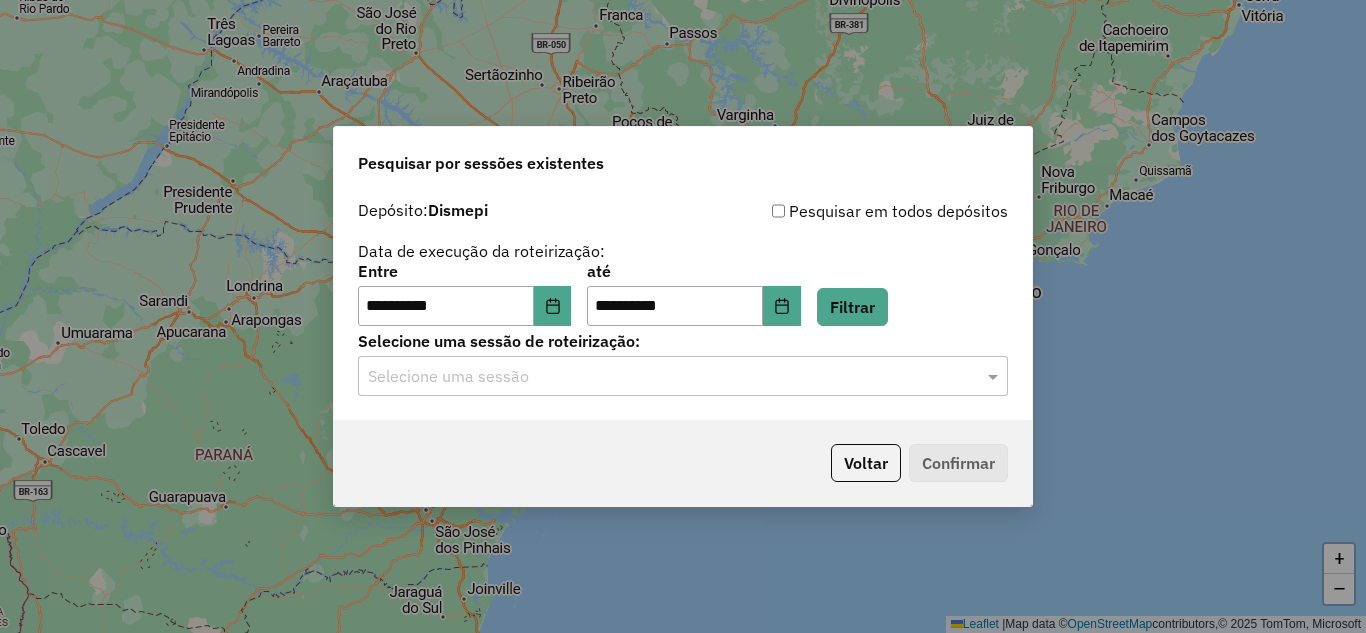 click on "Selecione uma sessão" 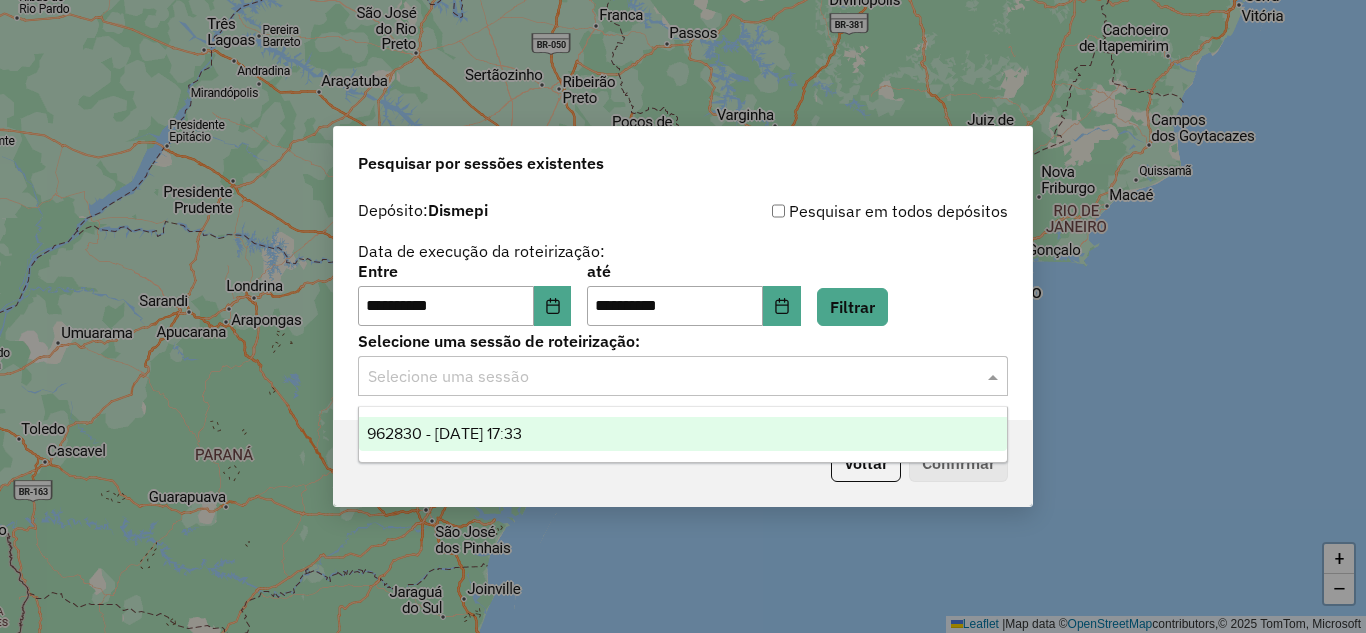 drag, startPoint x: 643, startPoint y: 427, endPoint x: 781, endPoint y: 452, distance: 140.24622 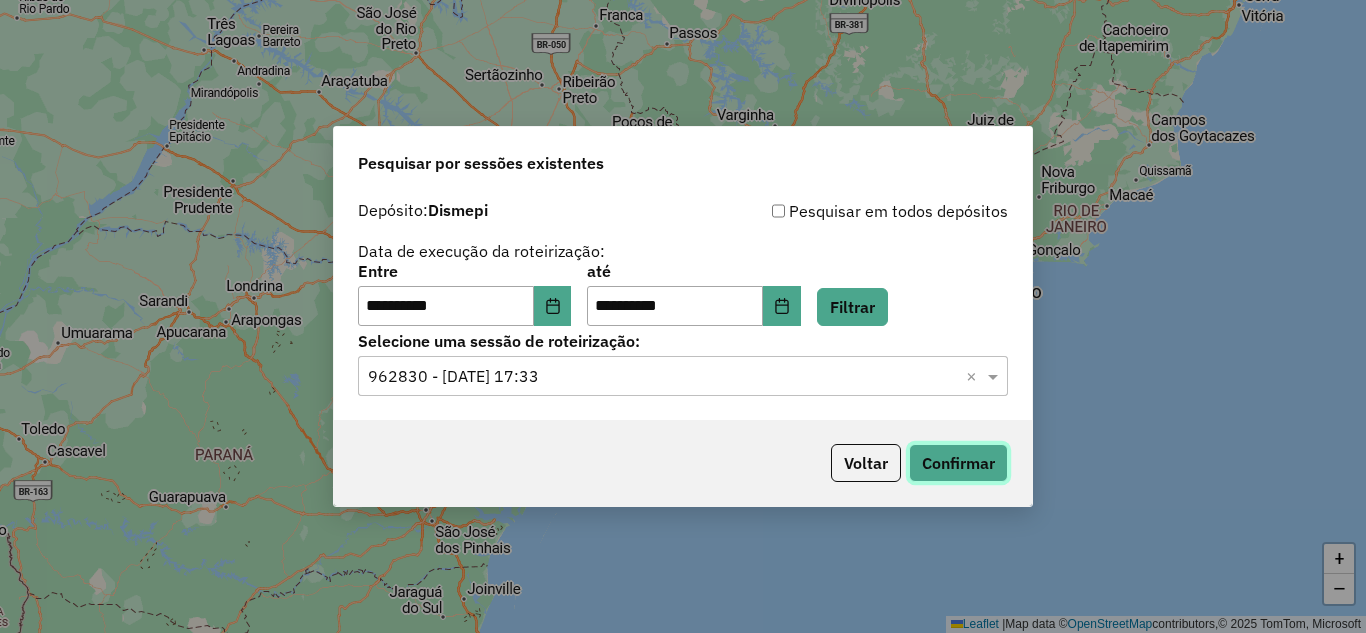 click on "Confirmar" 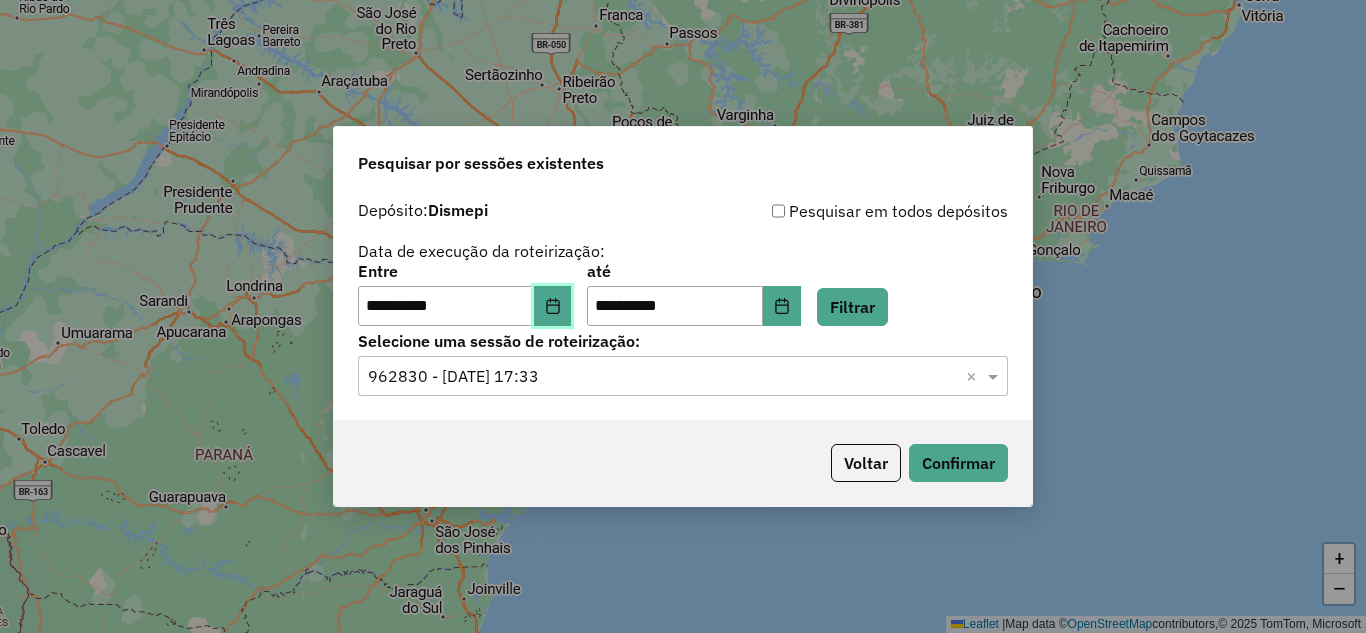 click 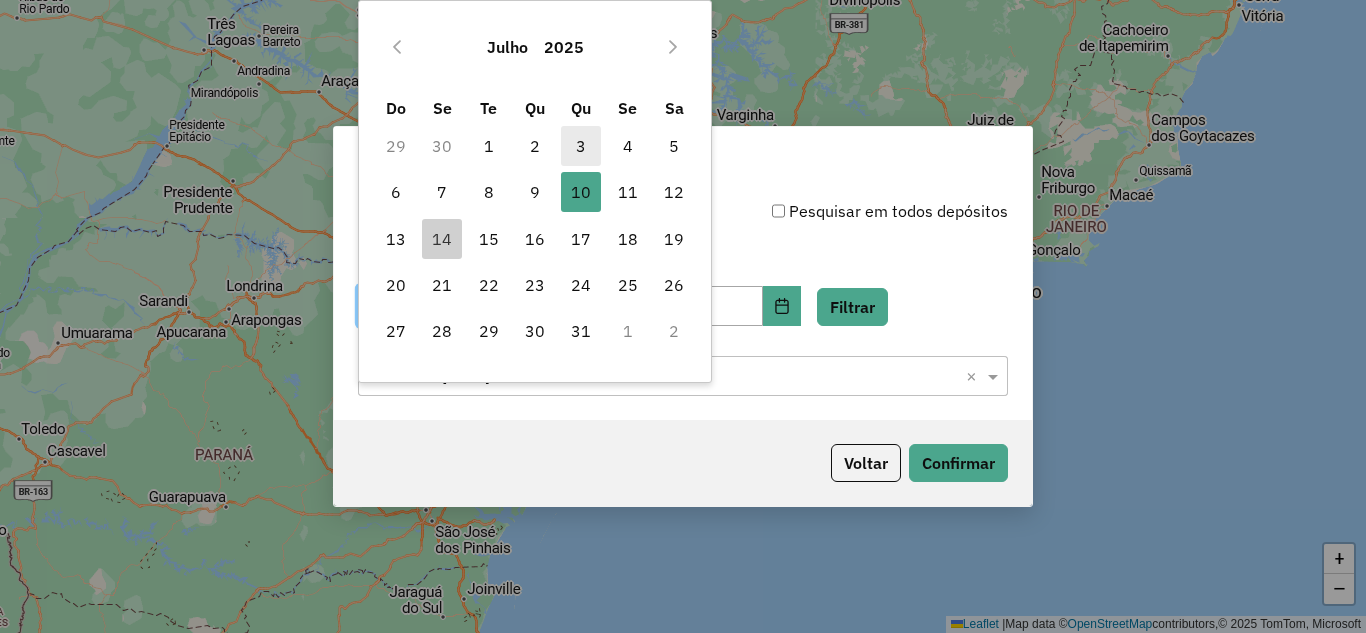 click on "3" at bounding box center (581, 146) 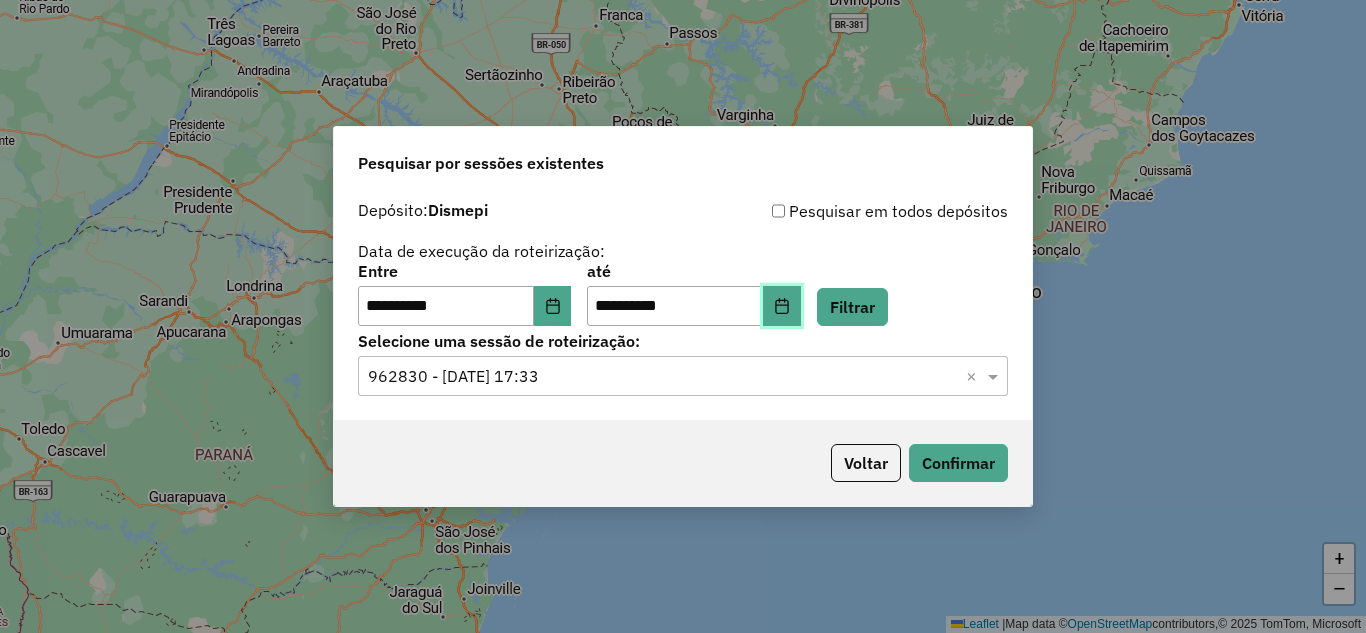 click at bounding box center (782, 306) 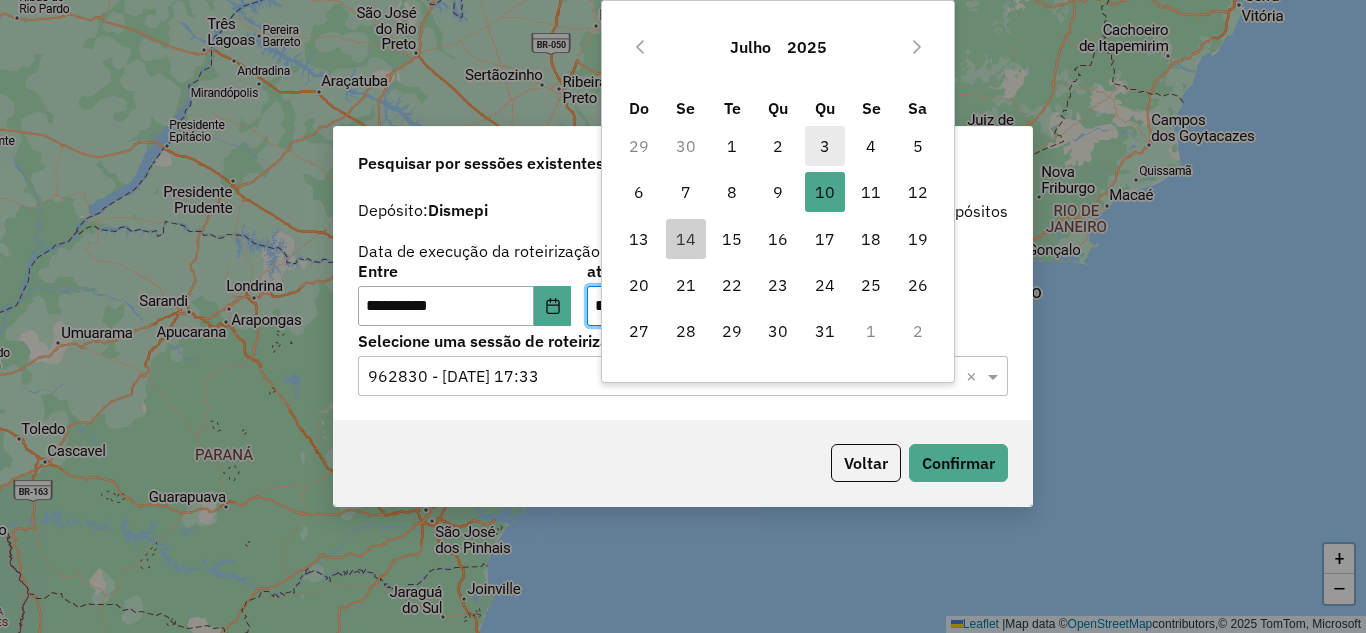 click on "3" at bounding box center (825, 146) 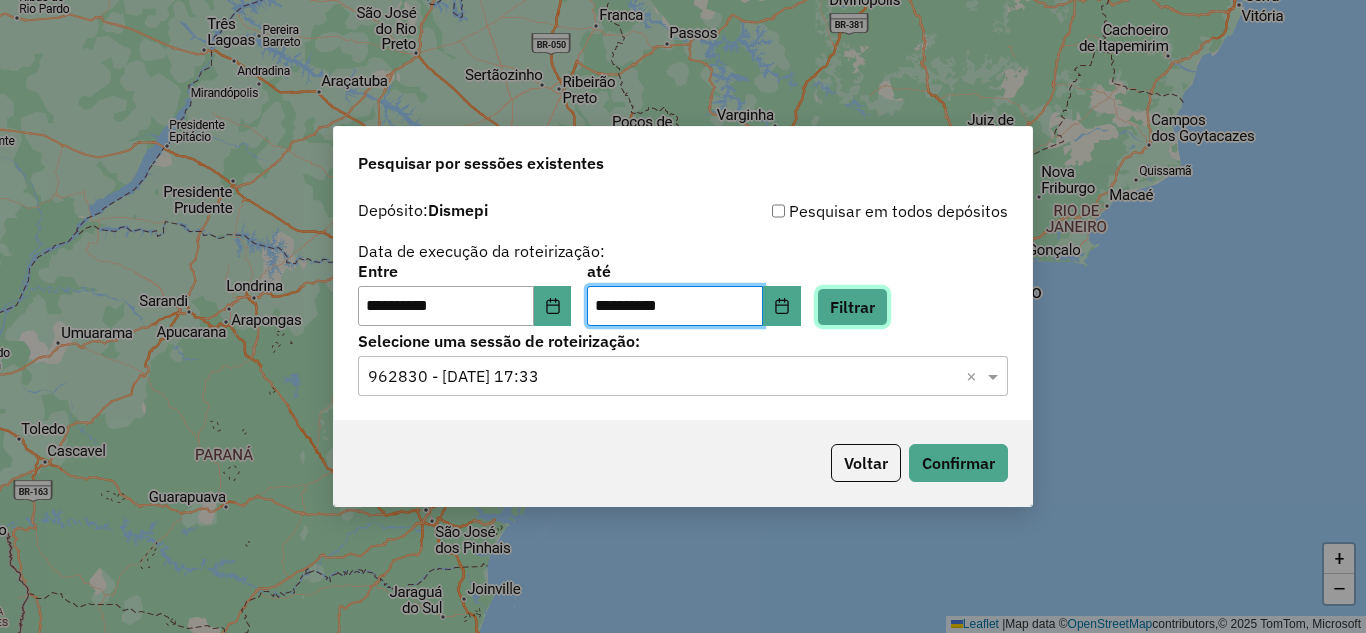click on "Filtrar" 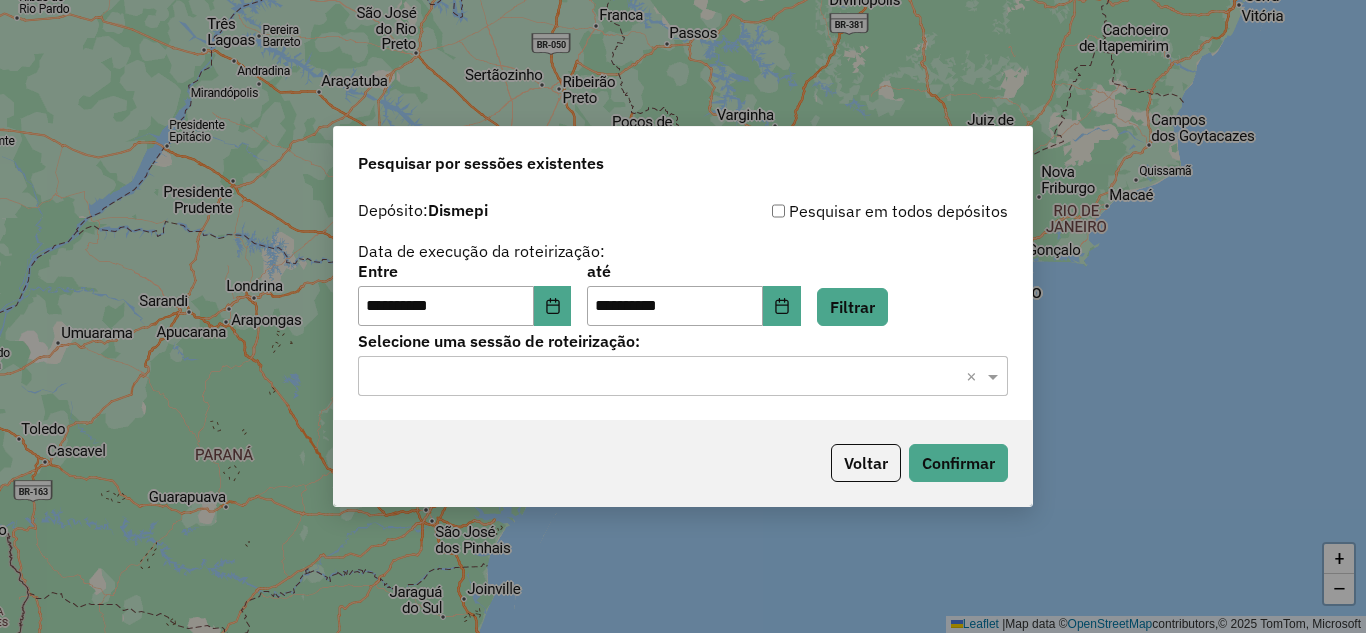 click 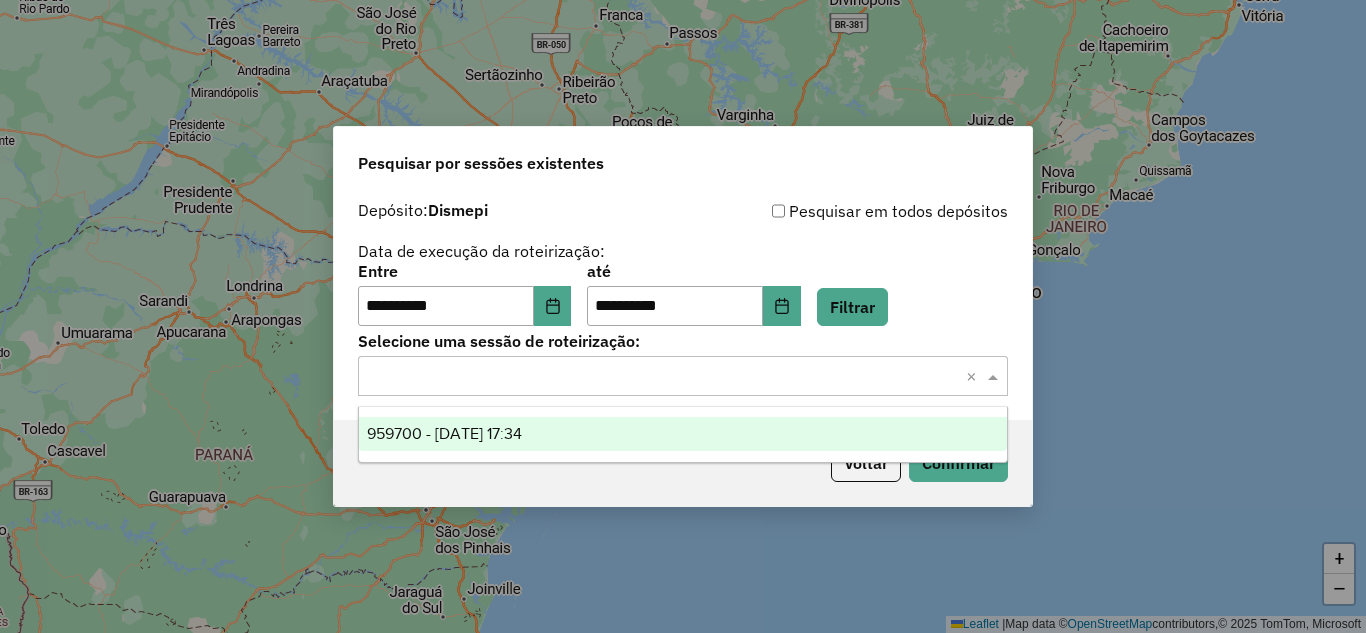 click on "959700 - 03/07/2025 17:34" at bounding box center [683, 434] 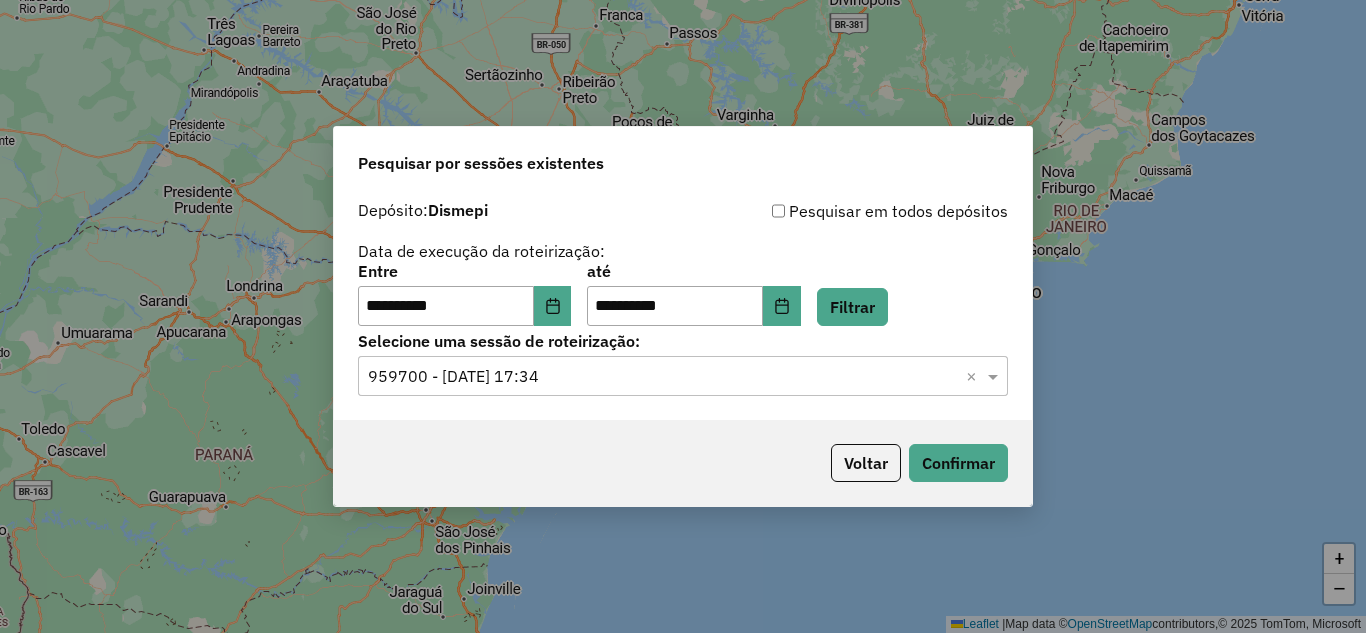 click on "Voltar   Confirmar" 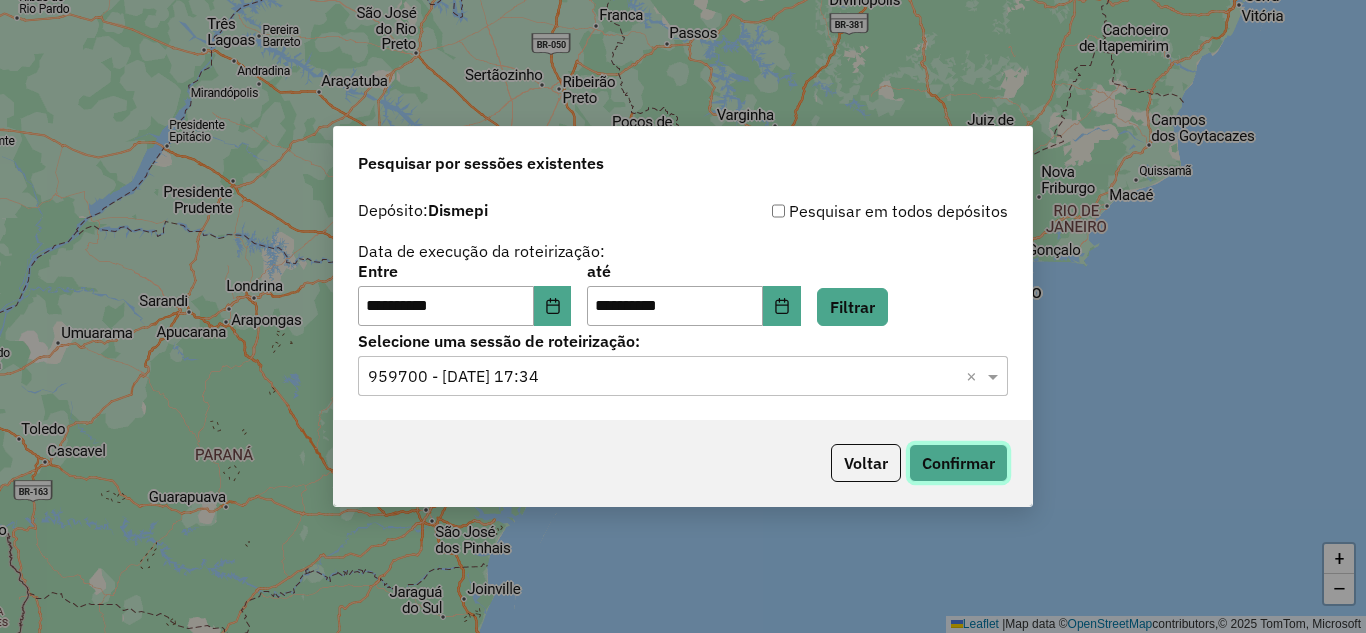 click on "Confirmar" 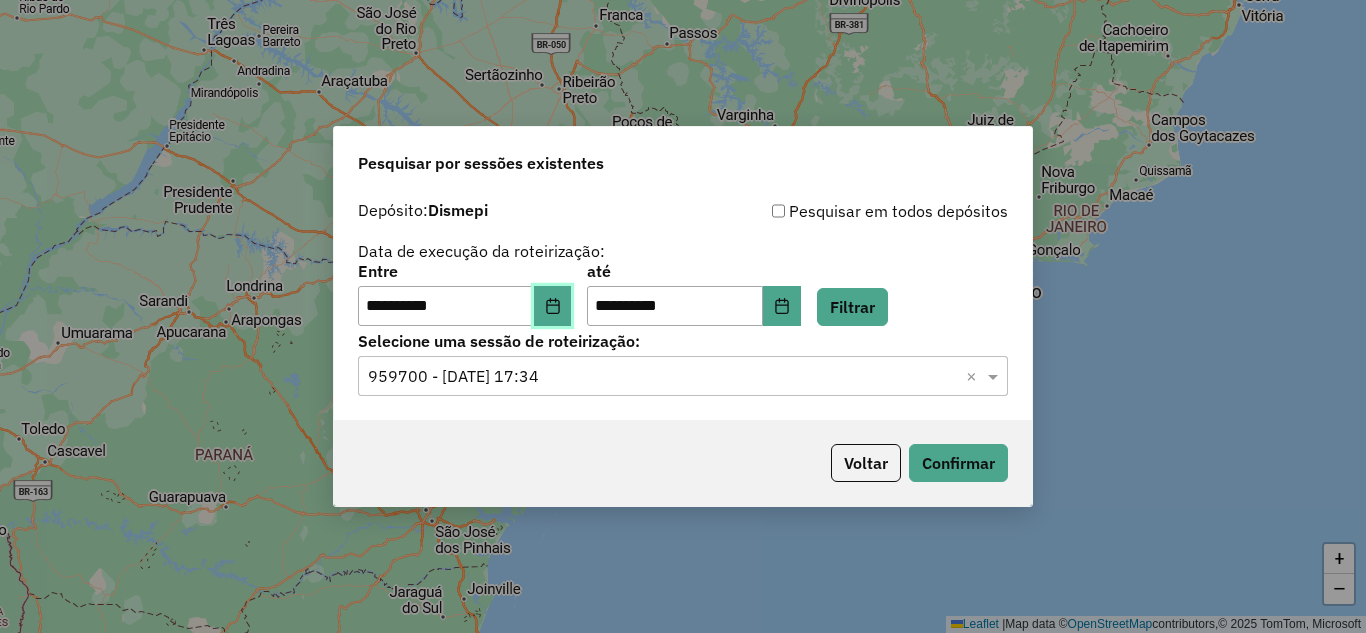 click at bounding box center [553, 306] 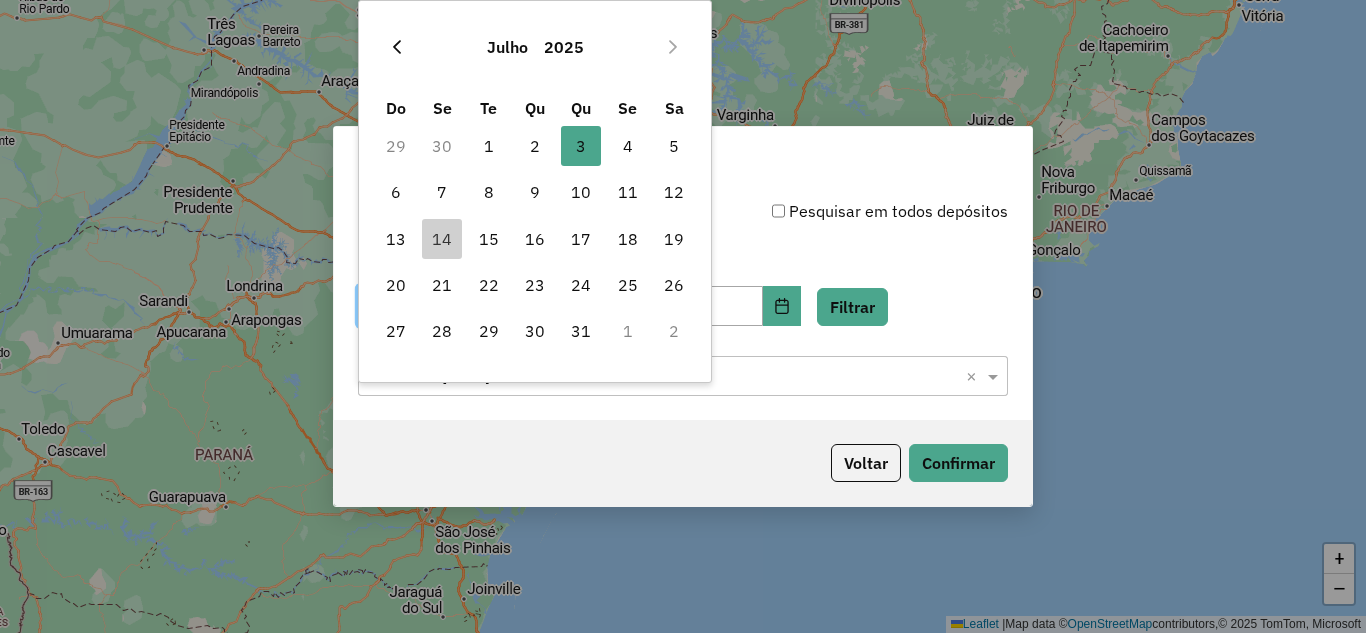 click 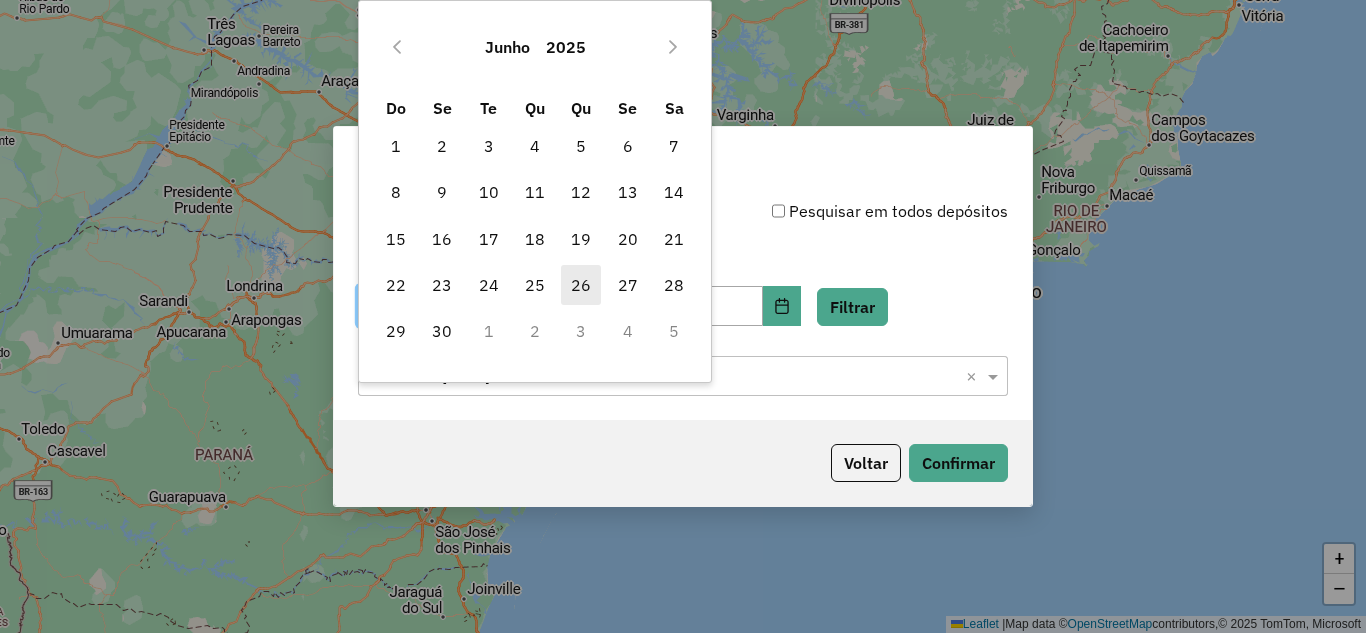 click on "26" at bounding box center [581, 285] 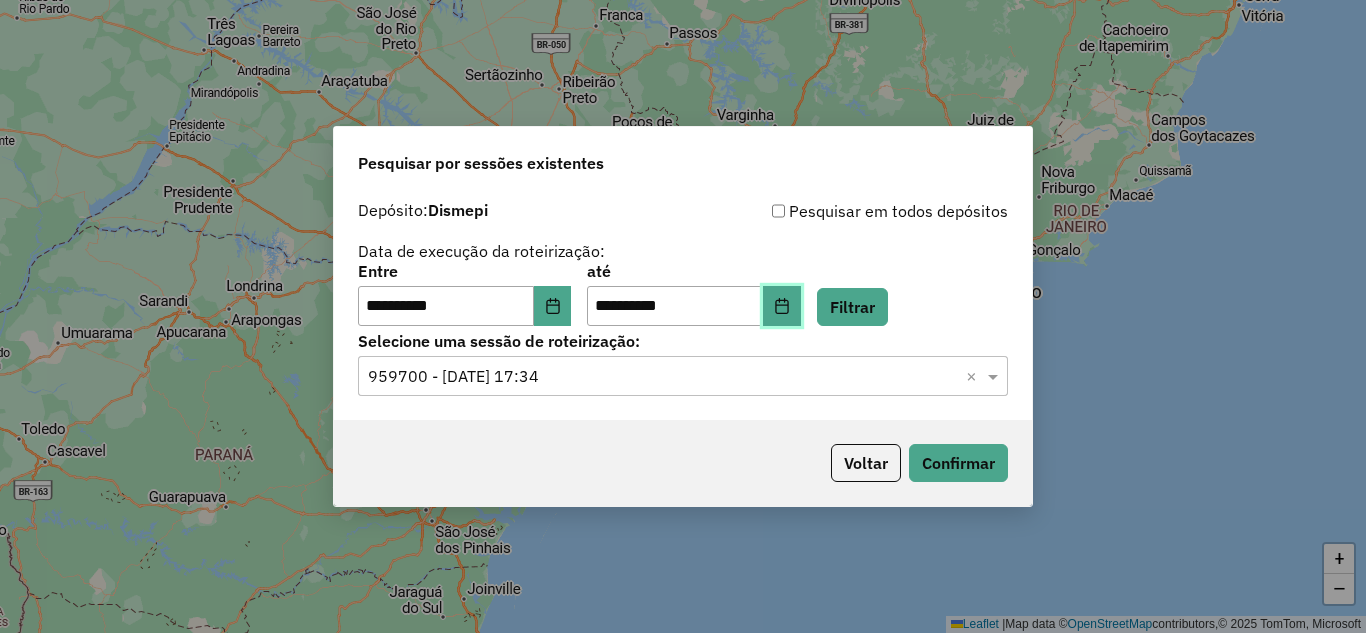 click 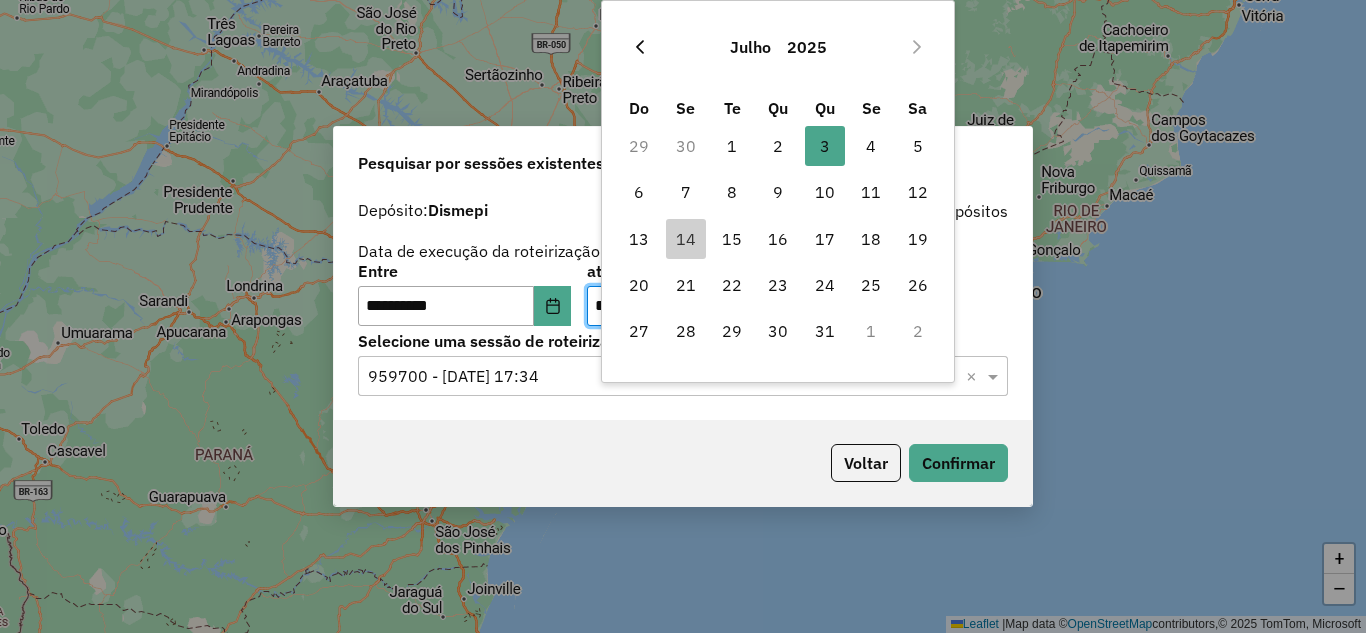 click at bounding box center (640, 47) 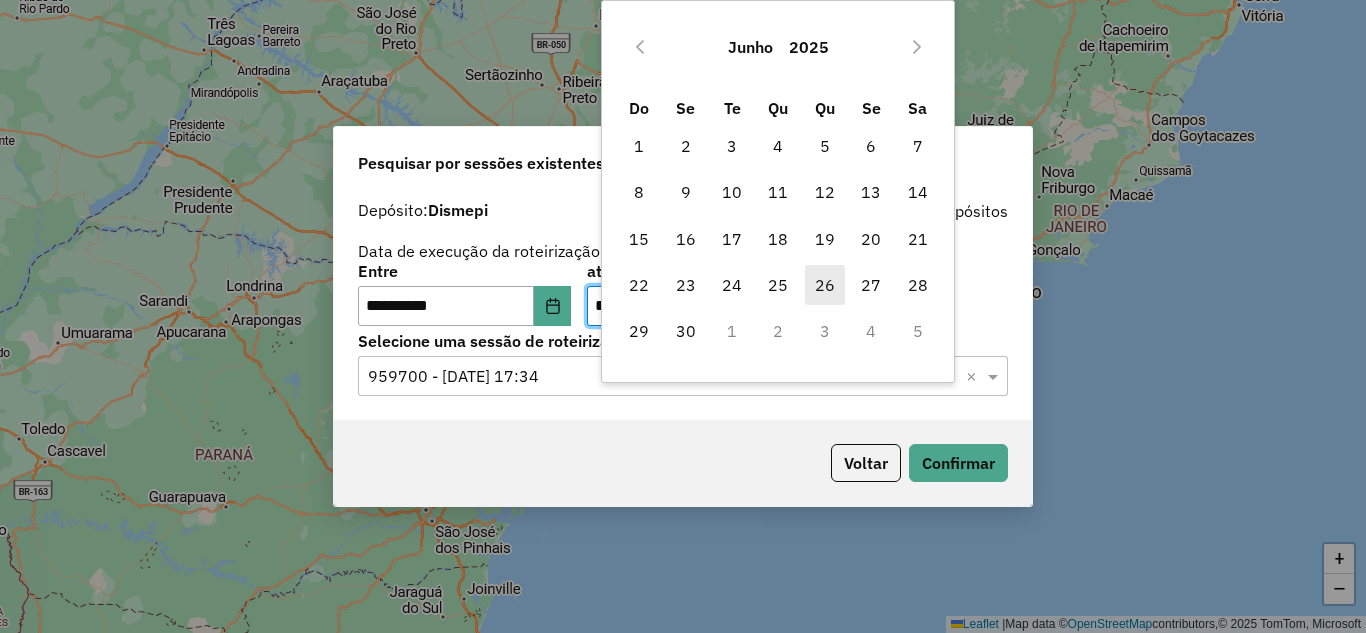 click on "26" at bounding box center [825, 285] 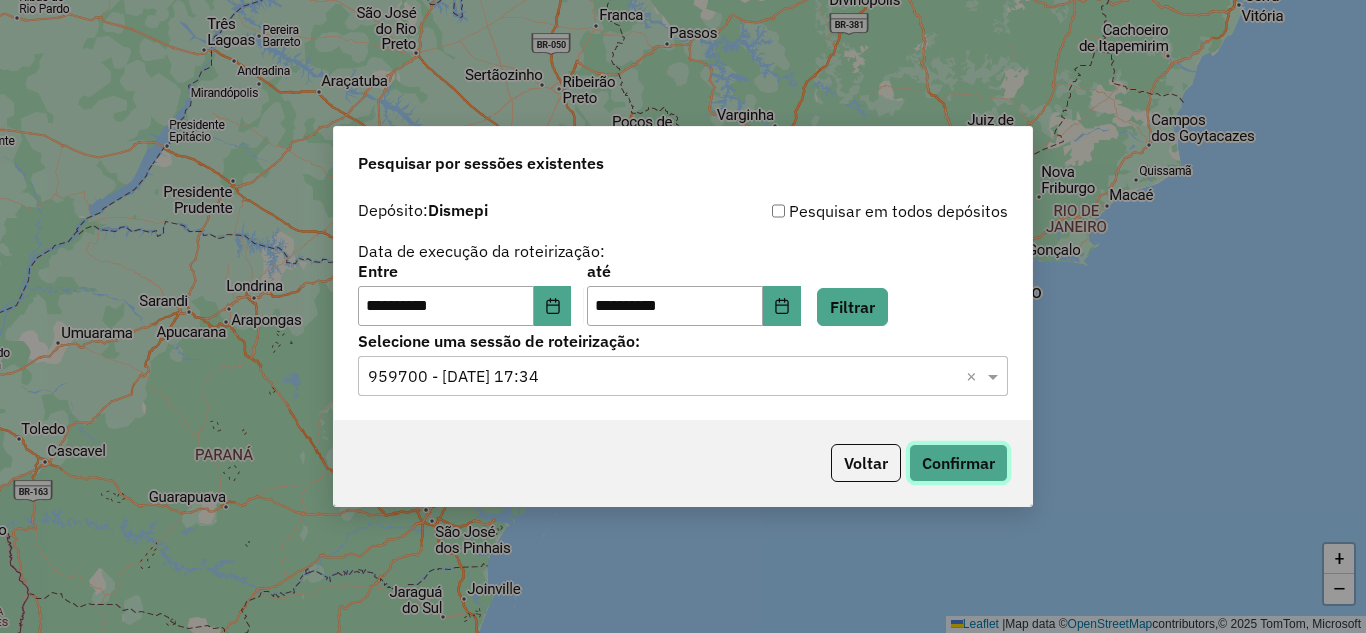 click on "Confirmar" 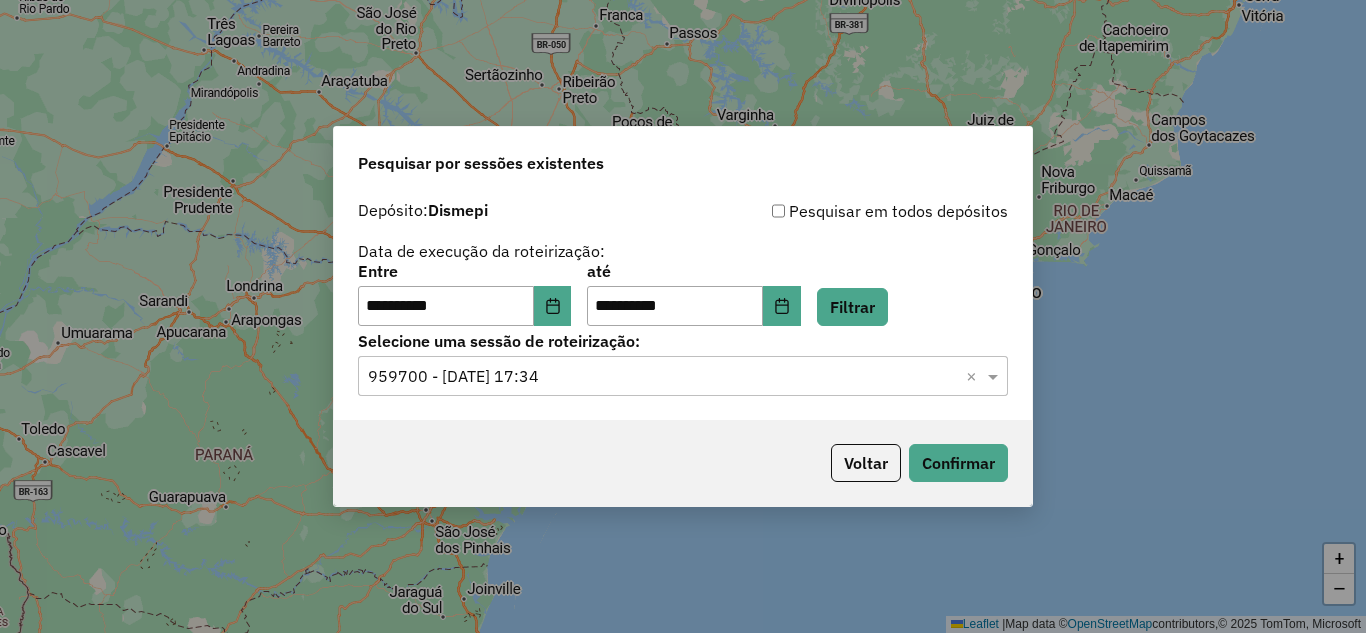 click on "Selecione uma sessão × 959700 - 03/07/2025 17:34  ×" 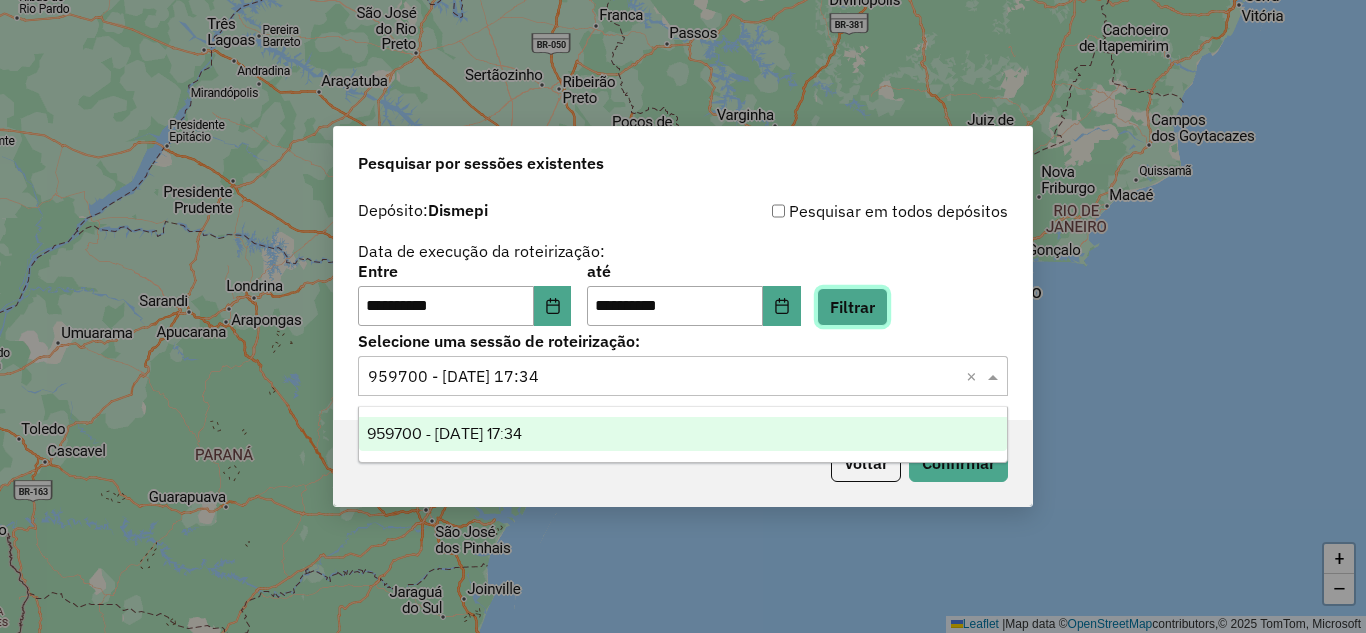 click on "Filtrar" 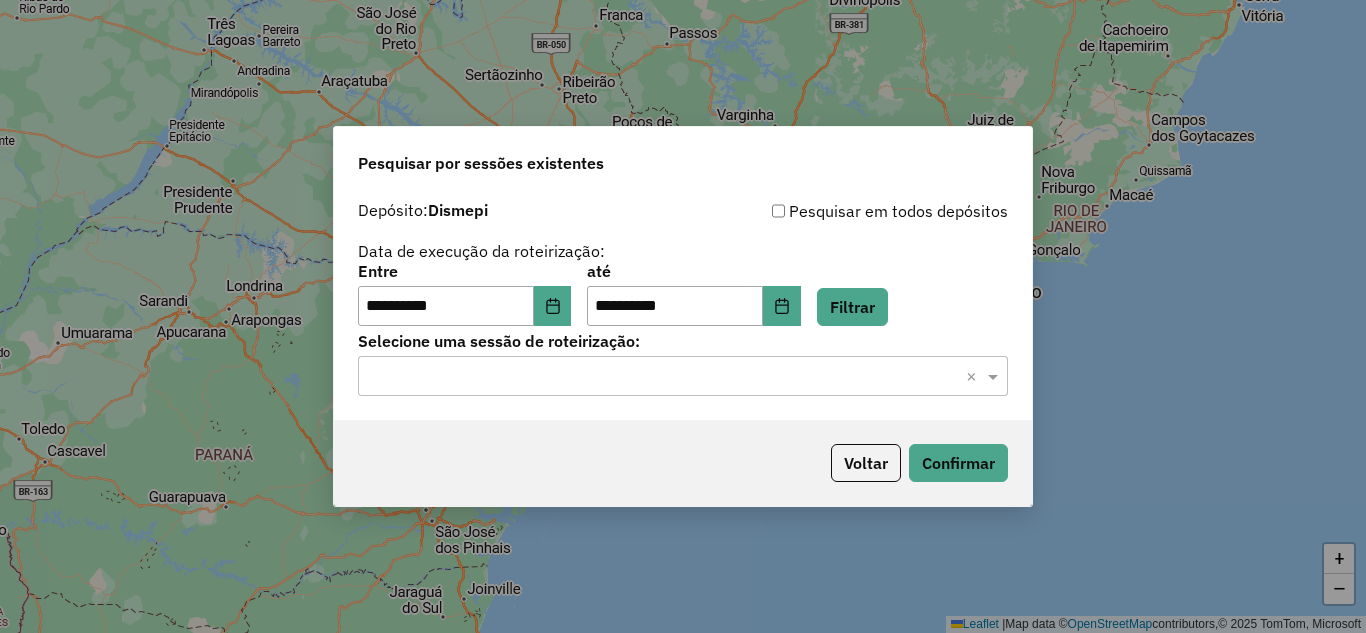 click 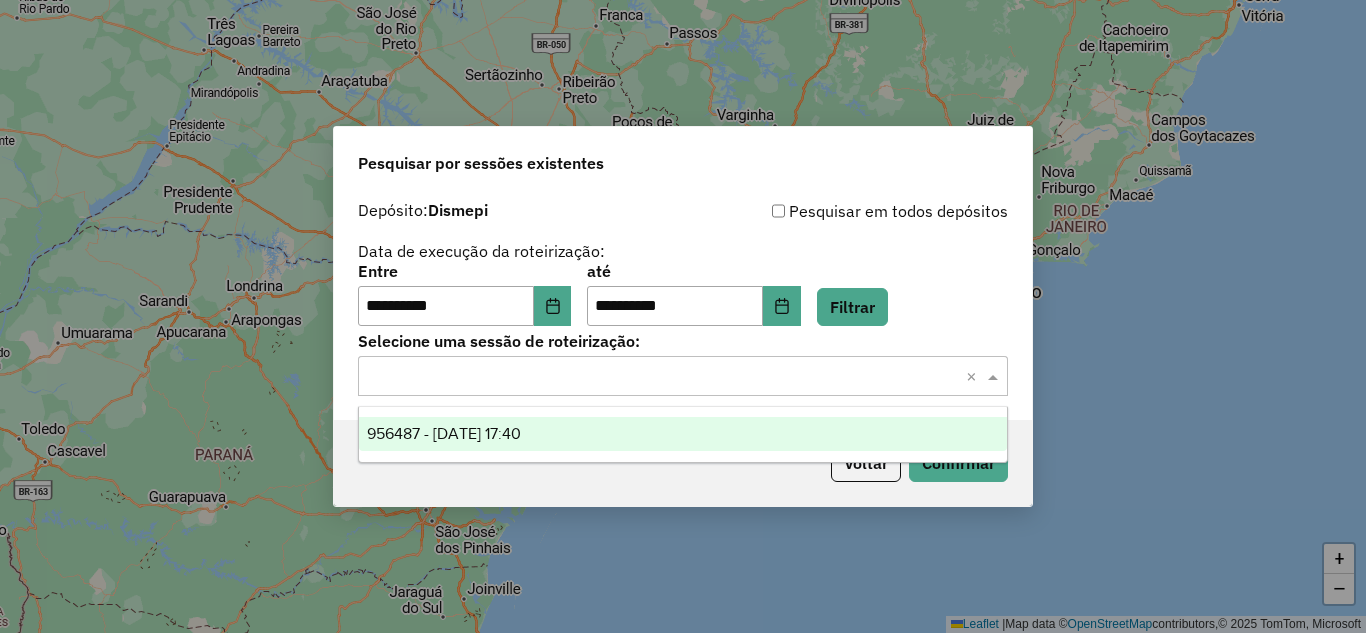 click on "956487 - 26/06/2025 17:40" at bounding box center (683, 434) 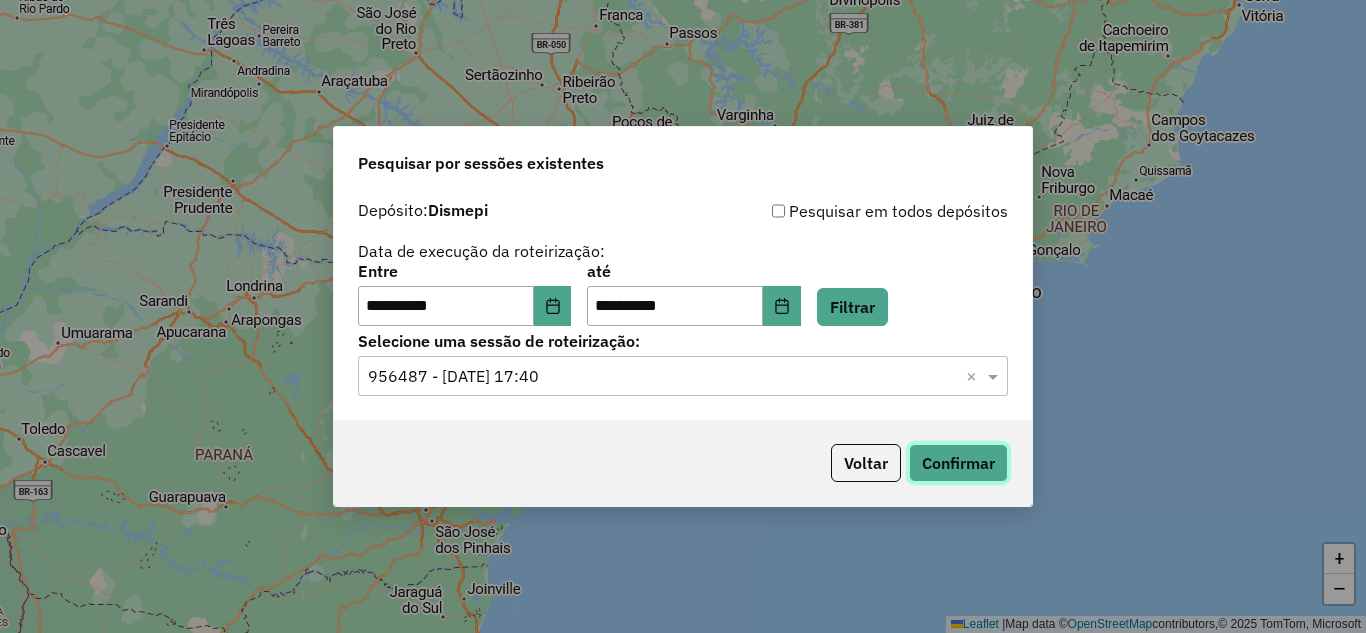 click on "Confirmar" 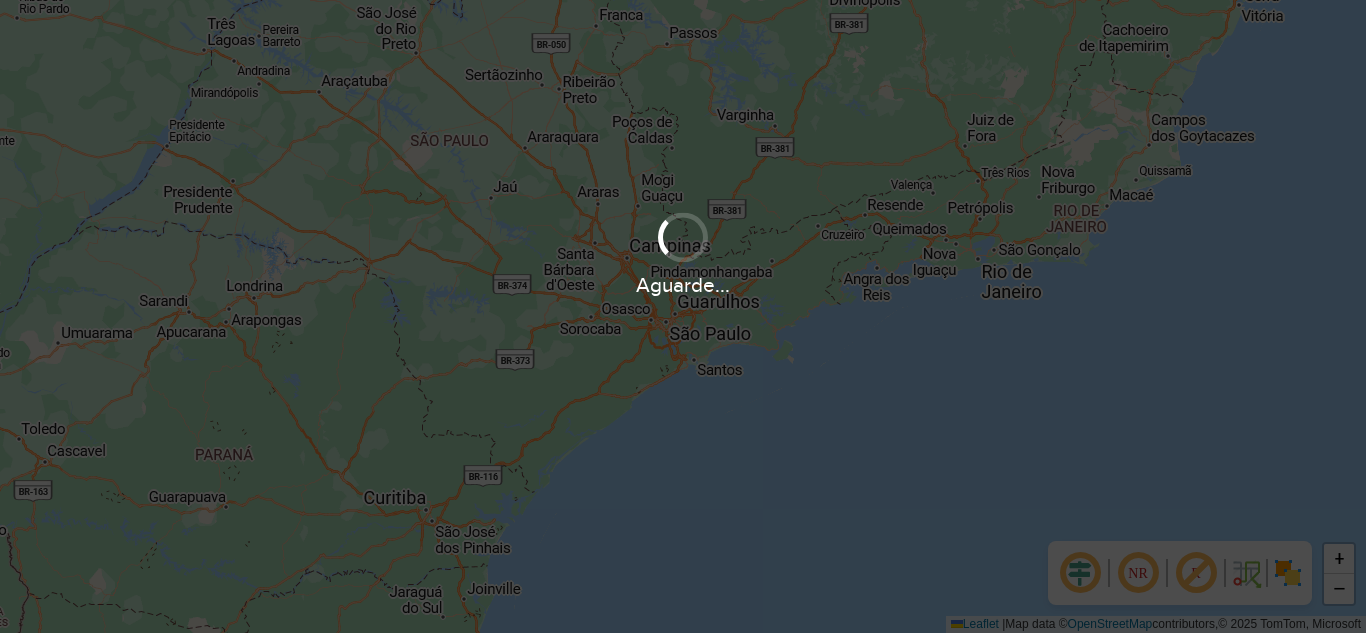 scroll, scrollTop: 0, scrollLeft: 0, axis: both 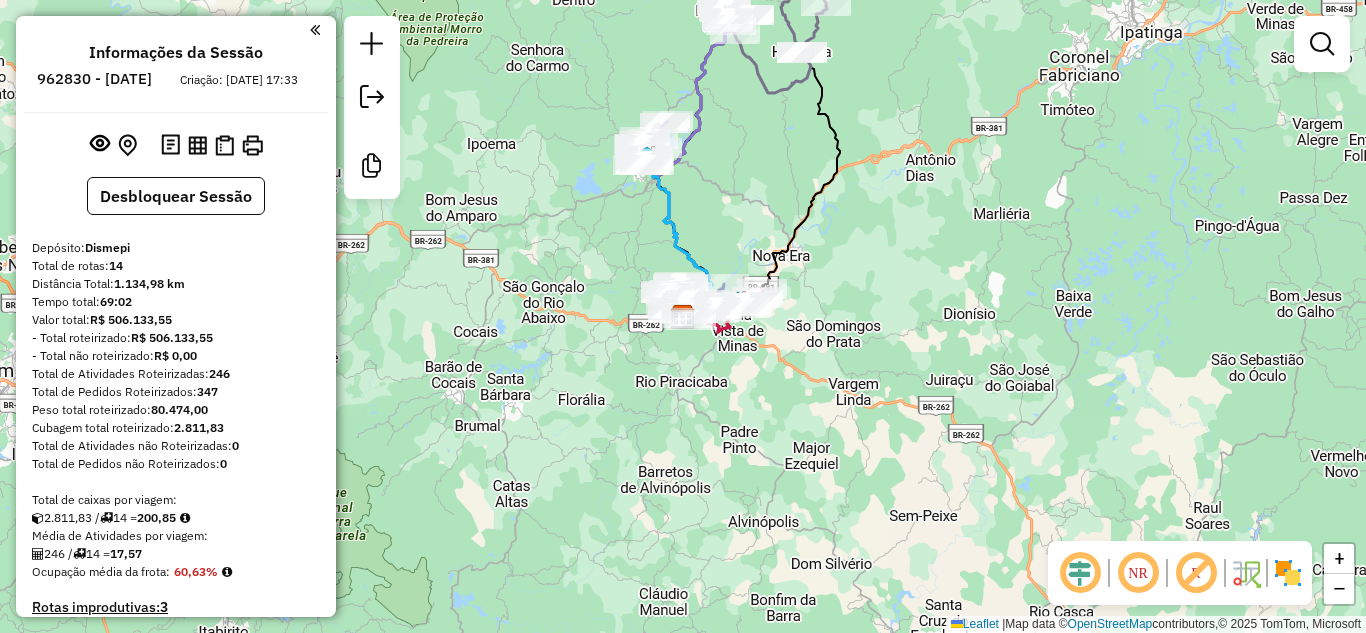 drag, startPoint x: 792, startPoint y: 153, endPoint x: 792, endPoint y: 249, distance: 96 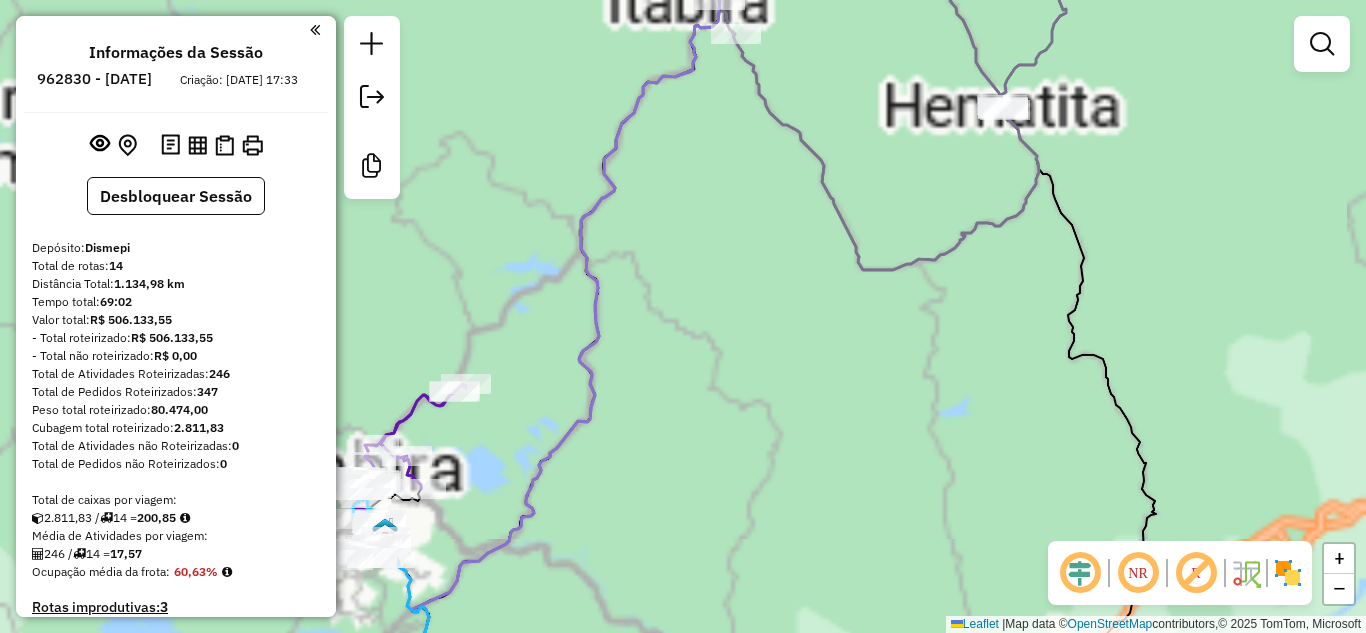 drag, startPoint x: 723, startPoint y: 116, endPoint x: 718, endPoint y: 382, distance: 266.047 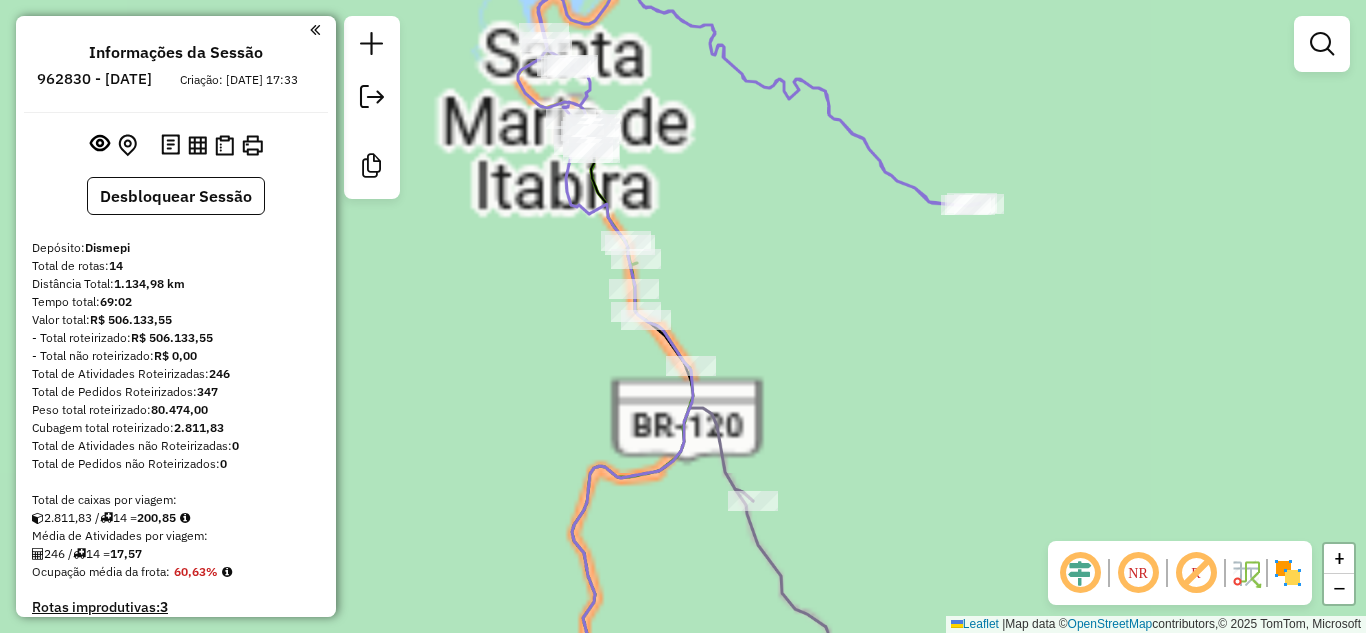 drag, startPoint x: 697, startPoint y: 170, endPoint x: 844, endPoint y: 428, distance: 296.9394 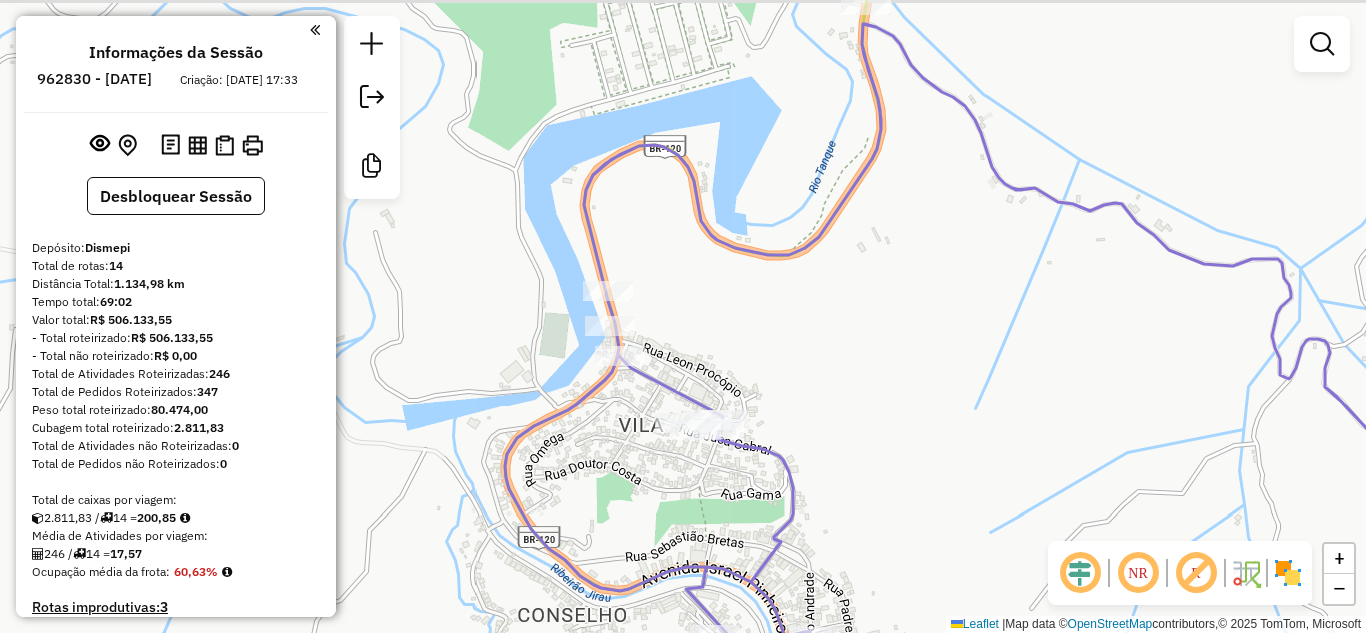 drag, startPoint x: 899, startPoint y: 242, endPoint x: 883, endPoint y: 346, distance: 105.22357 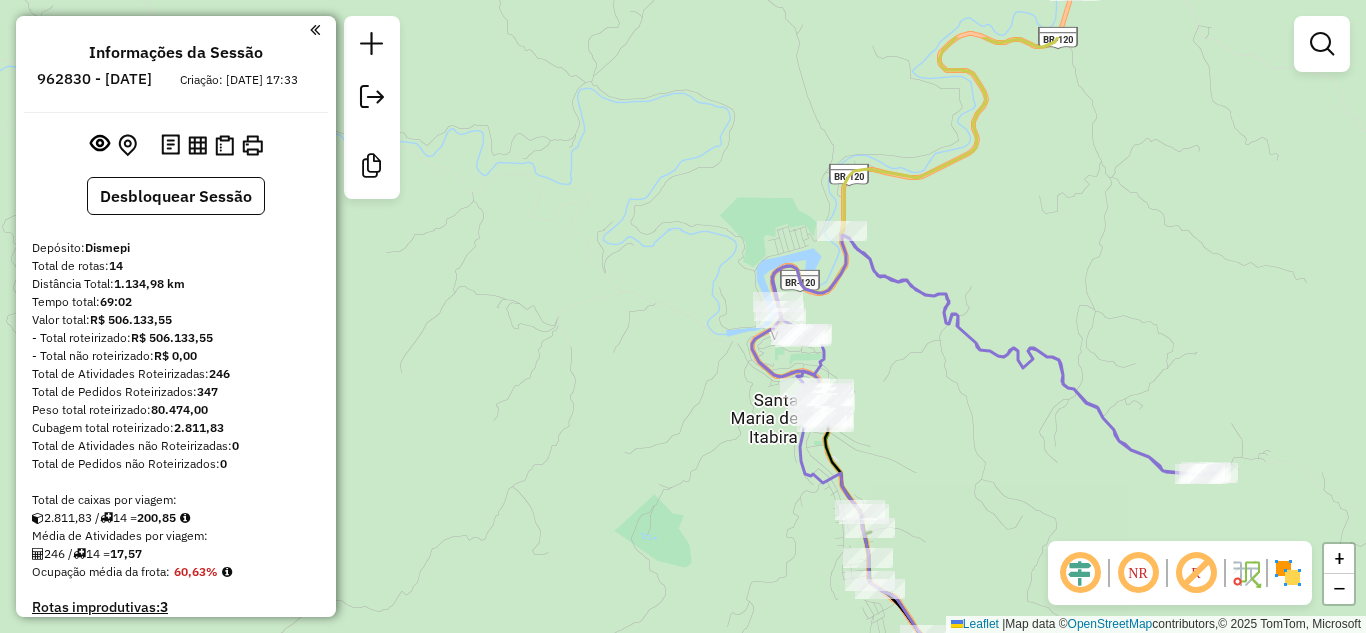 drag, startPoint x: 982, startPoint y: 183, endPoint x: 974, endPoint y: 218, distance: 35.902645 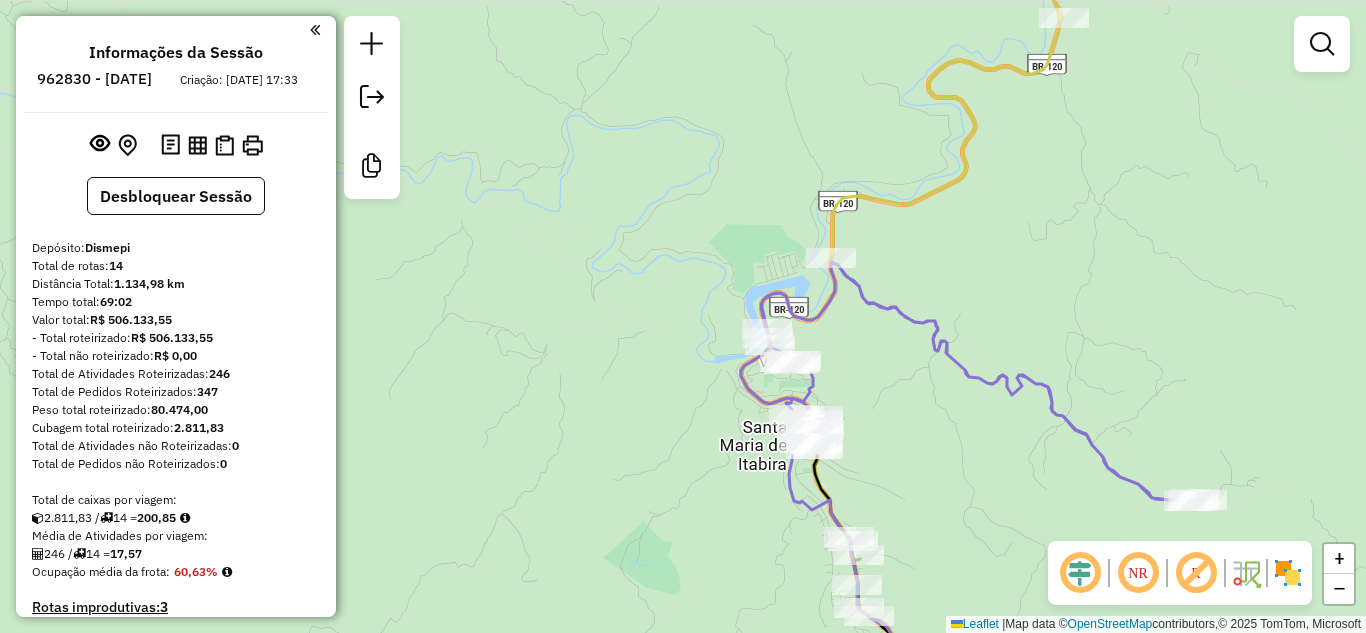 drag, startPoint x: 963, startPoint y: 261, endPoint x: 948, endPoint y: 283, distance: 26.627054 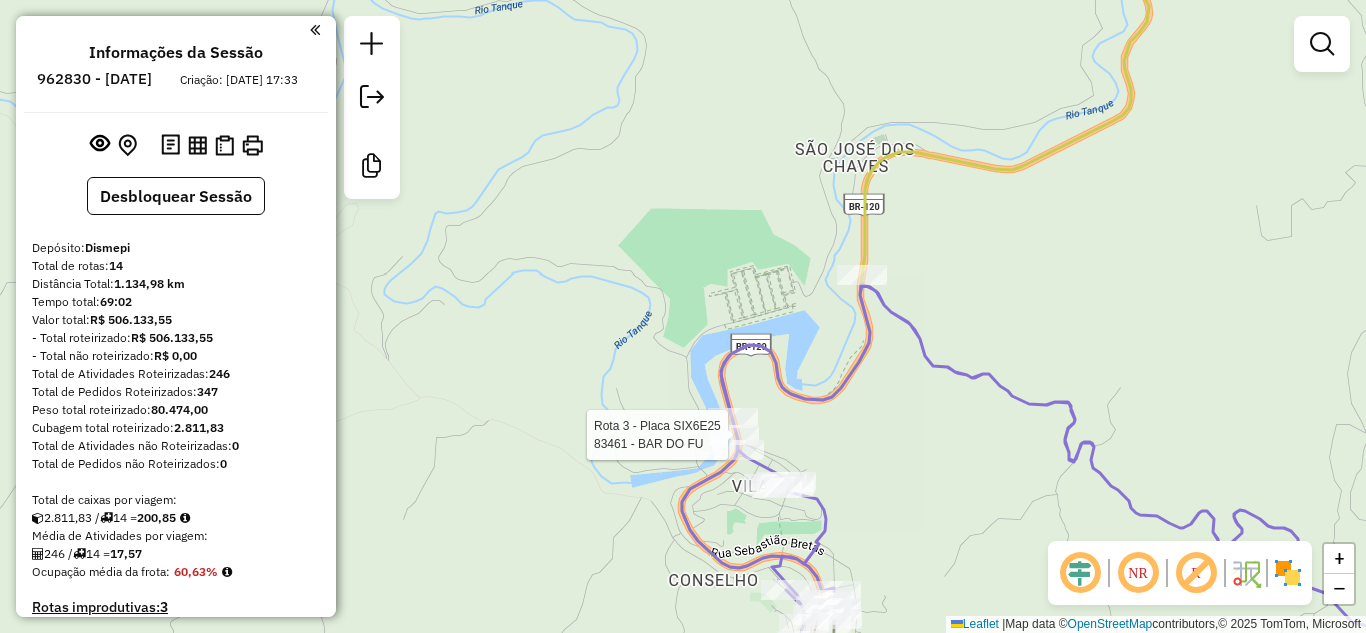 select on "**********" 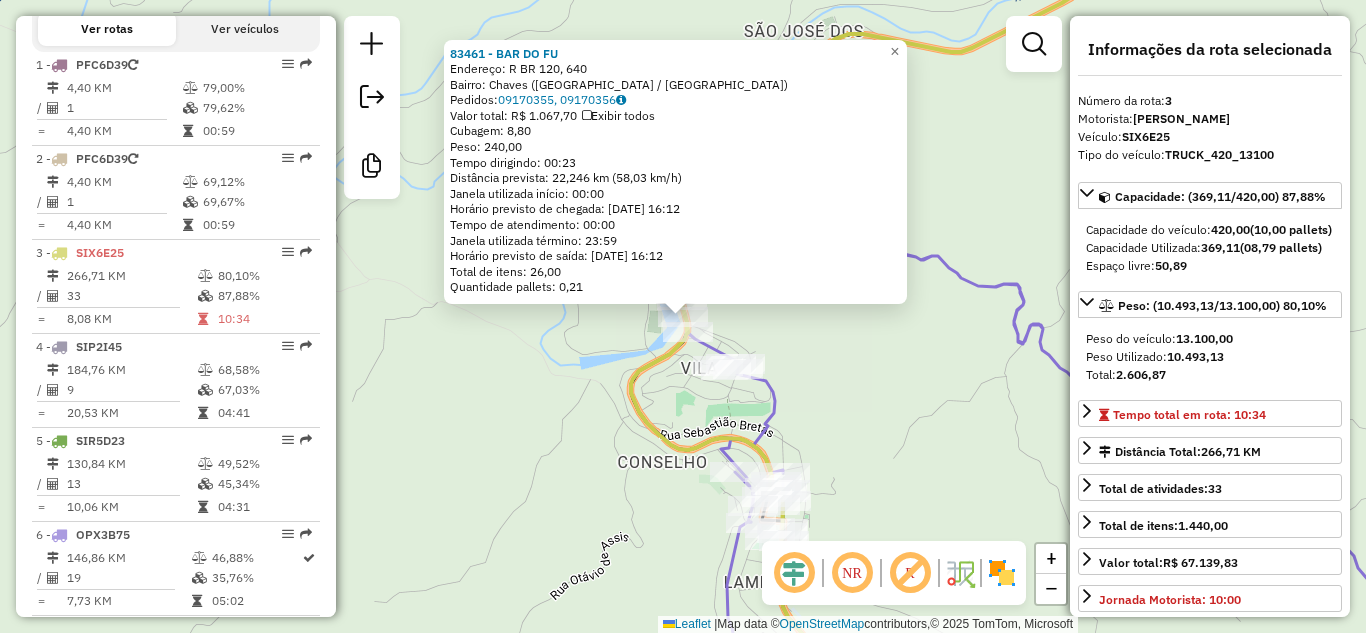 scroll, scrollTop: 976, scrollLeft: 0, axis: vertical 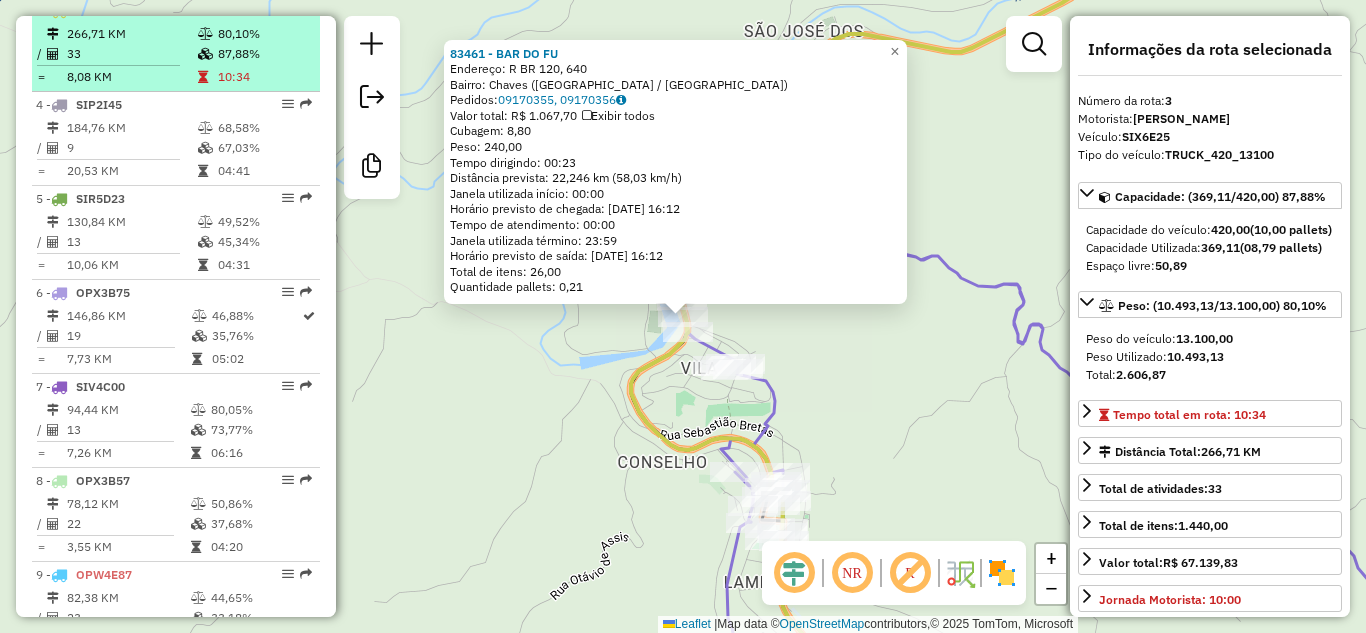 click on "33" at bounding box center (131, 54) 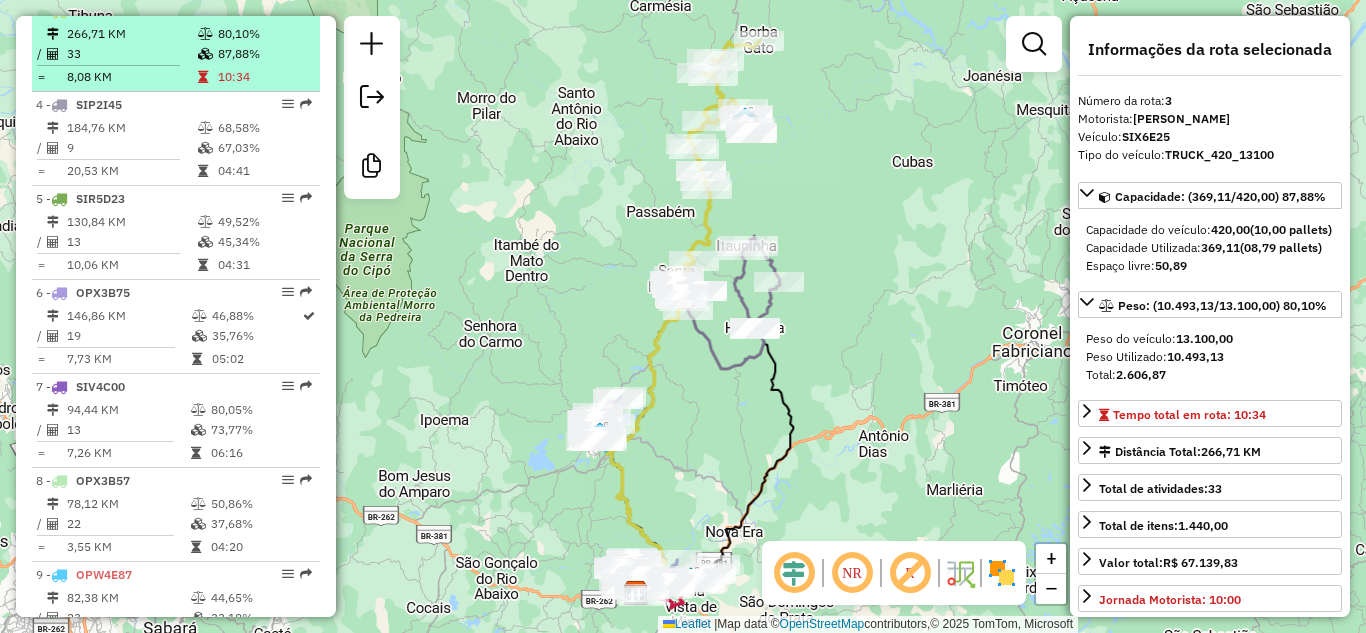 click on "33" at bounding box center [131, 54] 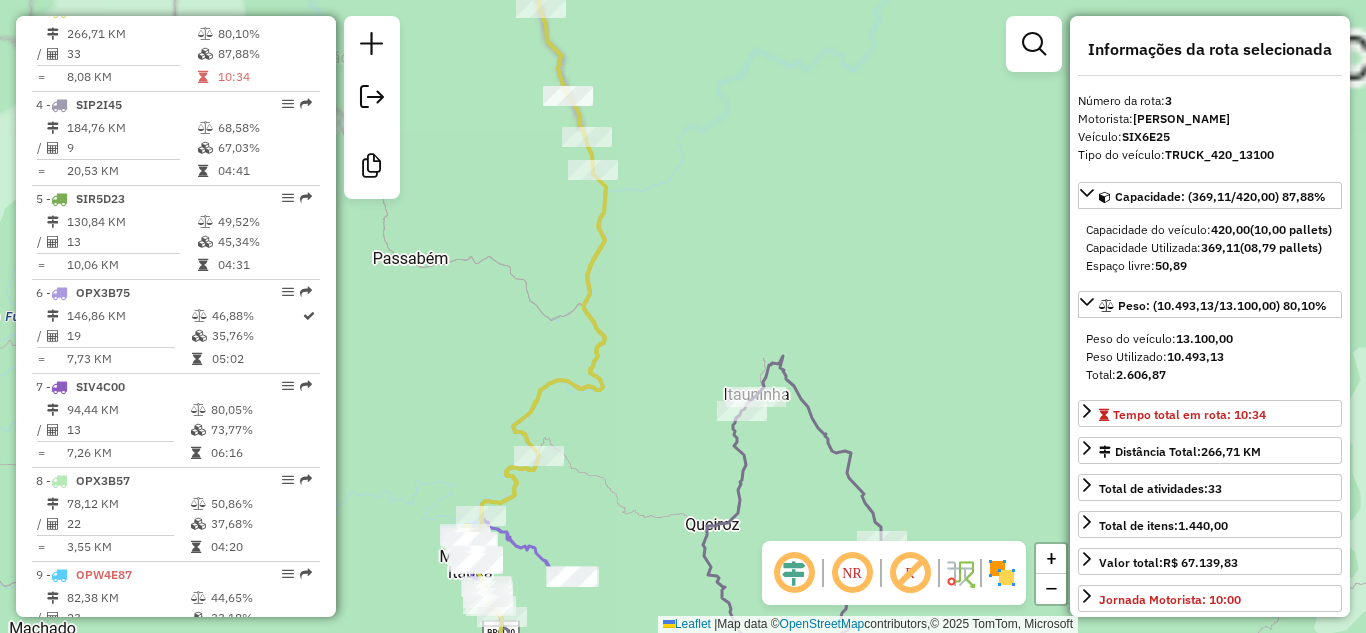 drag, startPoint x: 639, startPoint y: 221, endPoint x: 841, endPoint y: 374, distance: 253.40285 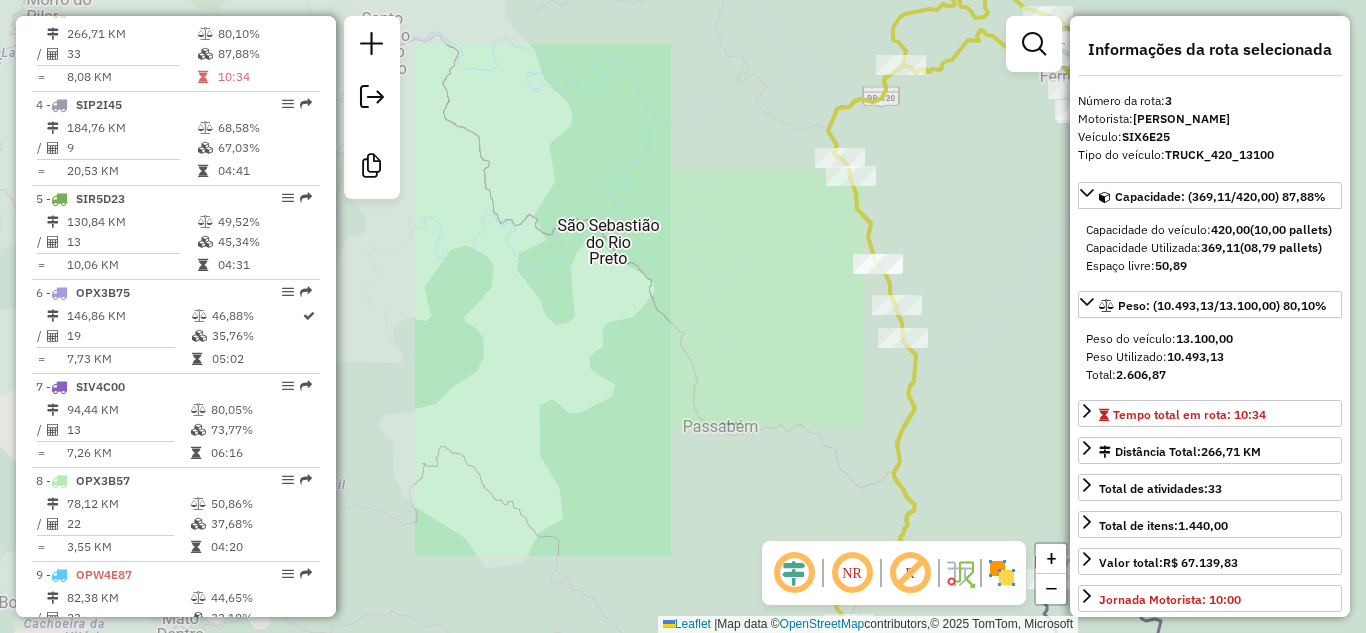 drag, startPoint x: 820, startPoint y: 428, endPoint x: 696, endPoint y: 172, distance: 284.45035 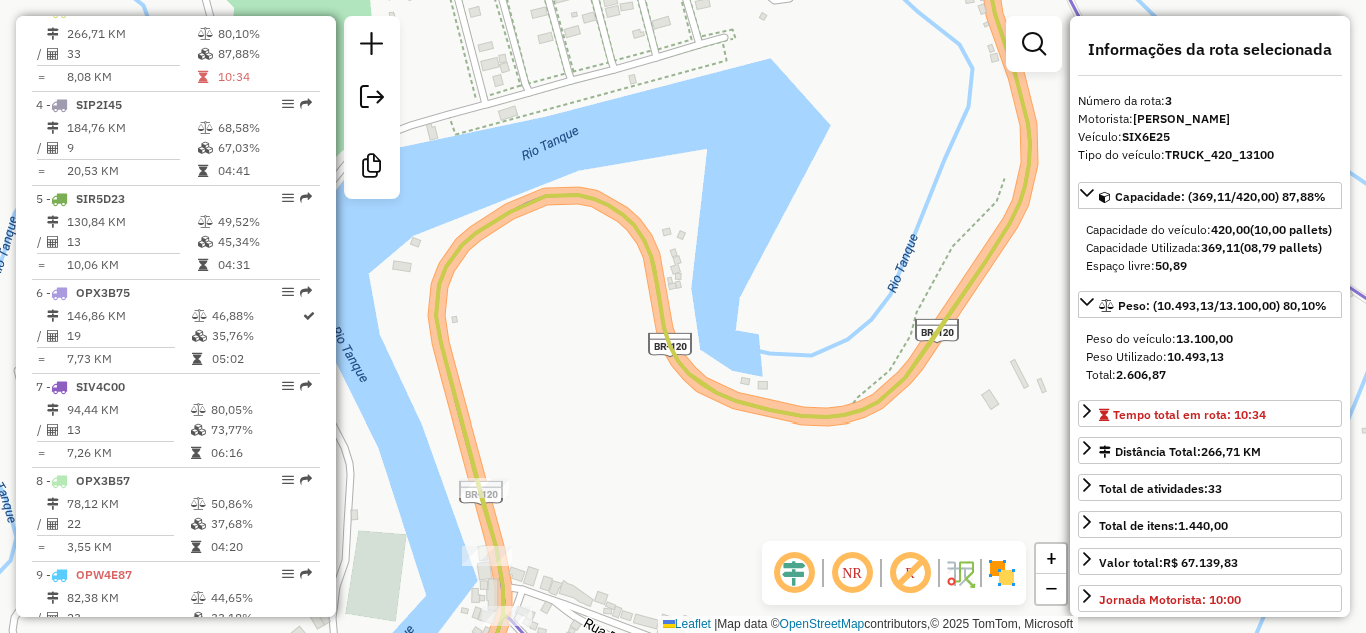 drag, startPoint x: 529, startPoint y: 472, endPoint x: 536, endPoint y: 529, distance: 57.428215 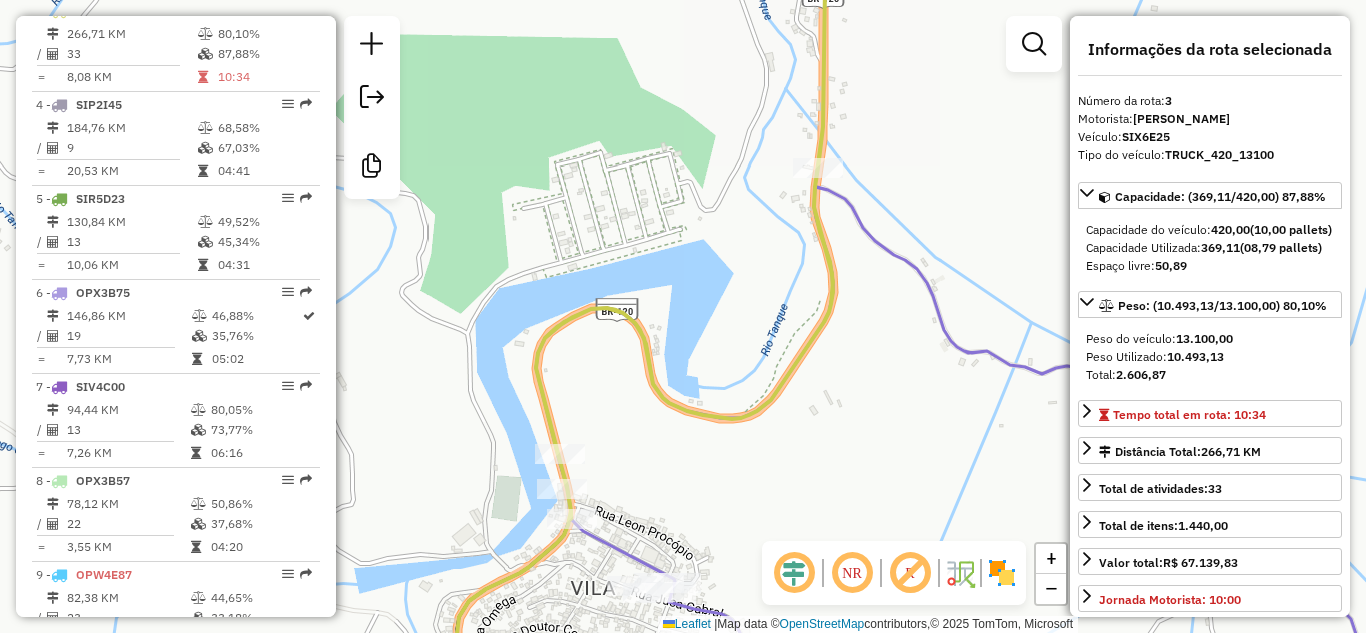 drag, startPoint x: 881, startPoint y: 415, endPoint x: 785, endPoint y: 412, distance: 96.04687 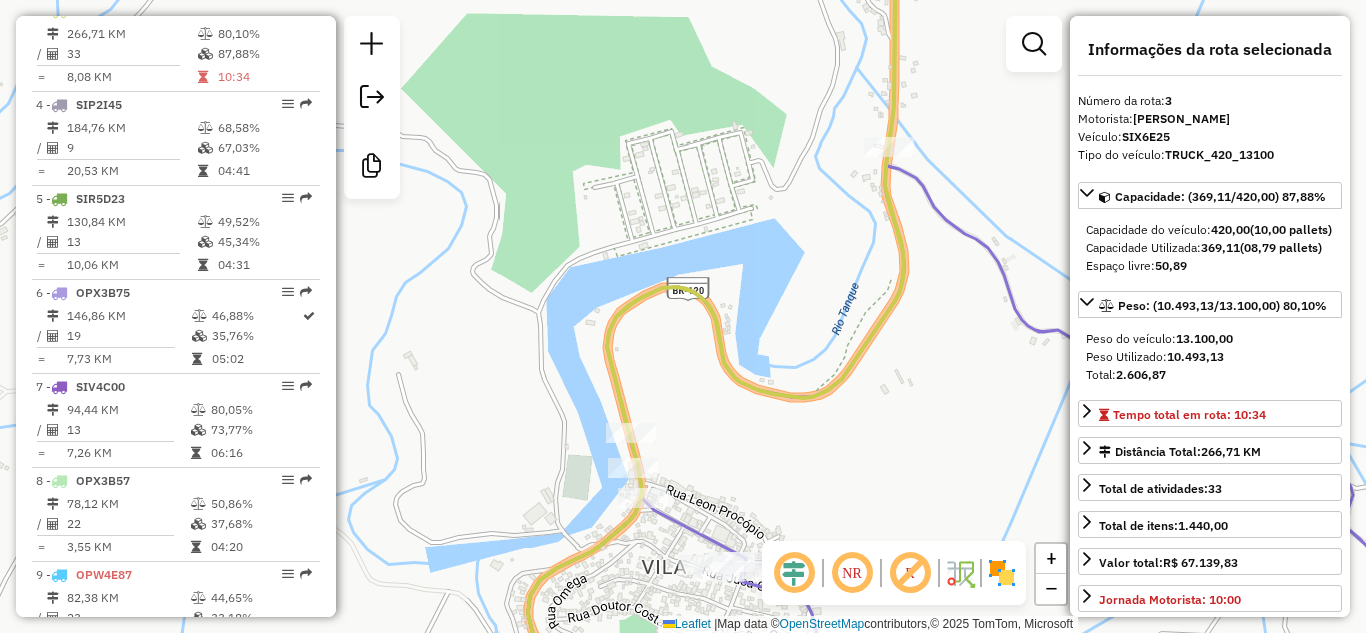 drag, startPoint x: 765, startPoint y: 445, endPoint x: 847, endPoint y: 422, distance: 85.16454 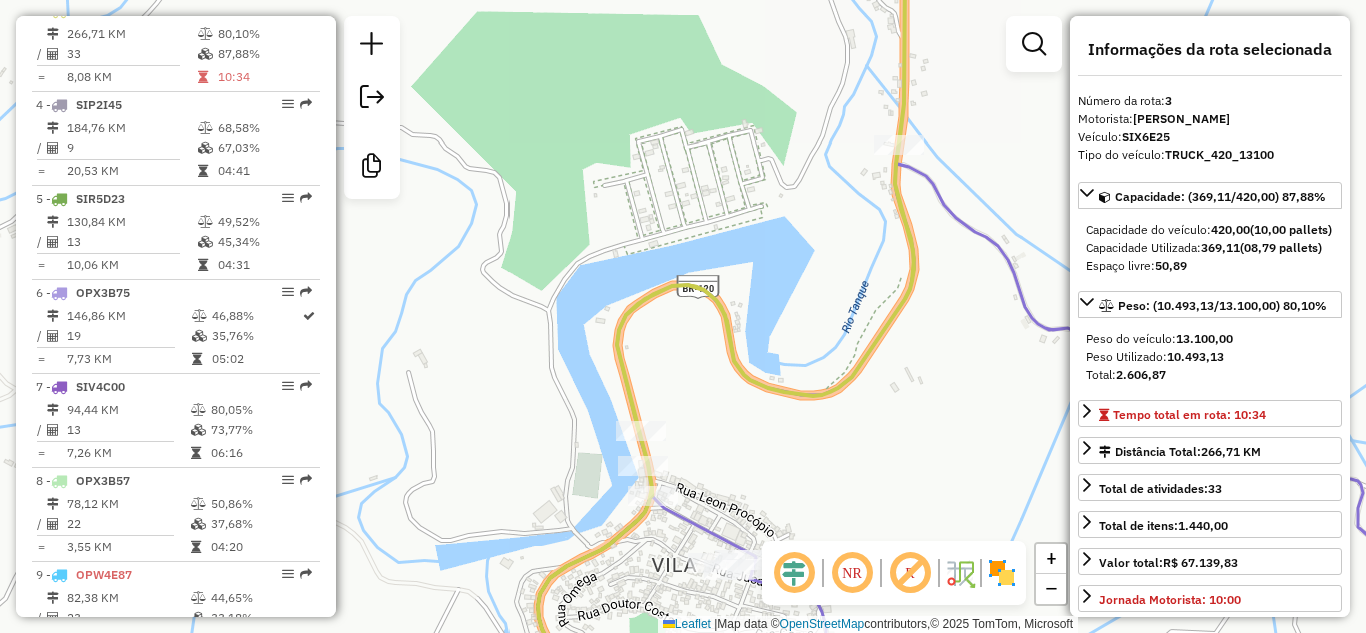 drag, startPoint x: 621, startPoint y: 582, endPoint x: 712, endPoint y: 267, distance: 327.88107 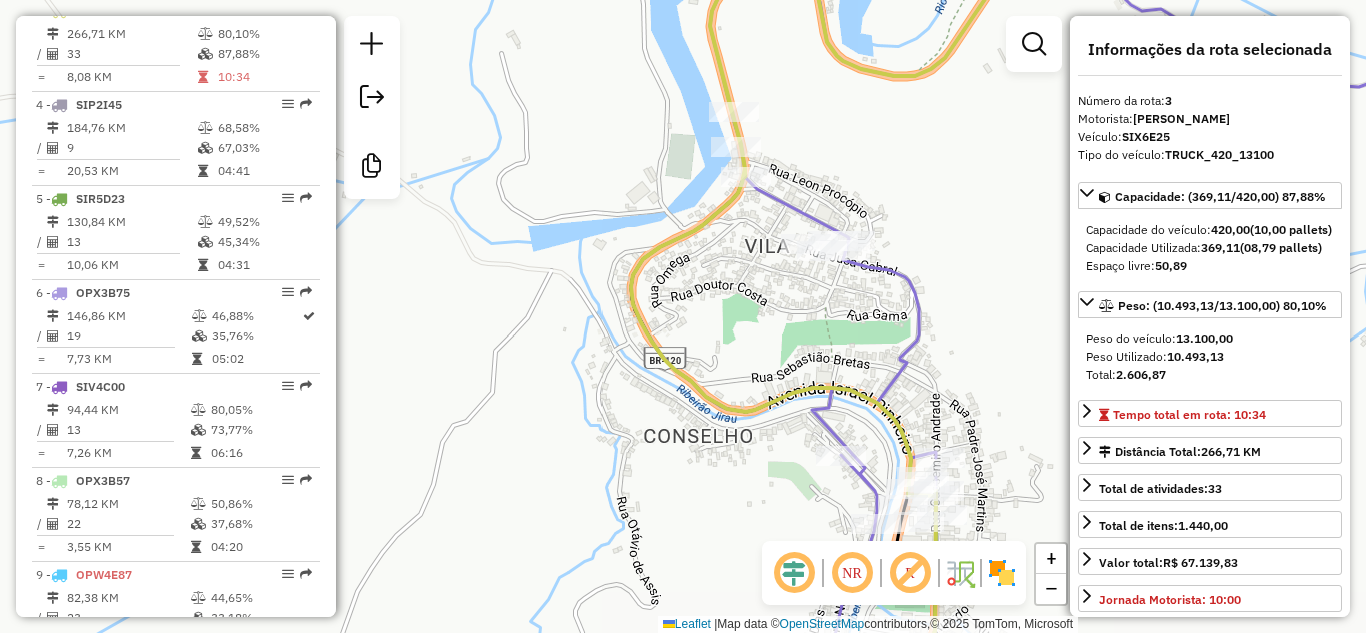 drag, startPoint x: 644, startPoint y: 407, endPoint x: 572, endPoint y: 338, distance: 99.724625 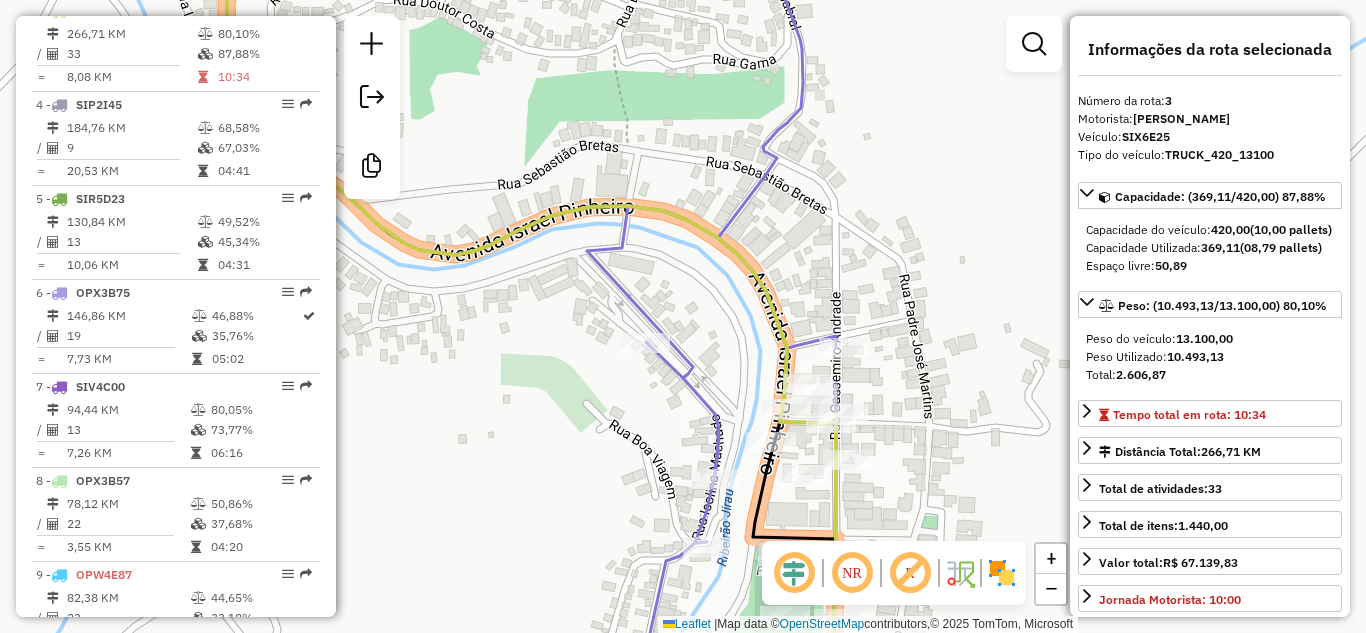 click on "33" at bounding box center (131, 54) 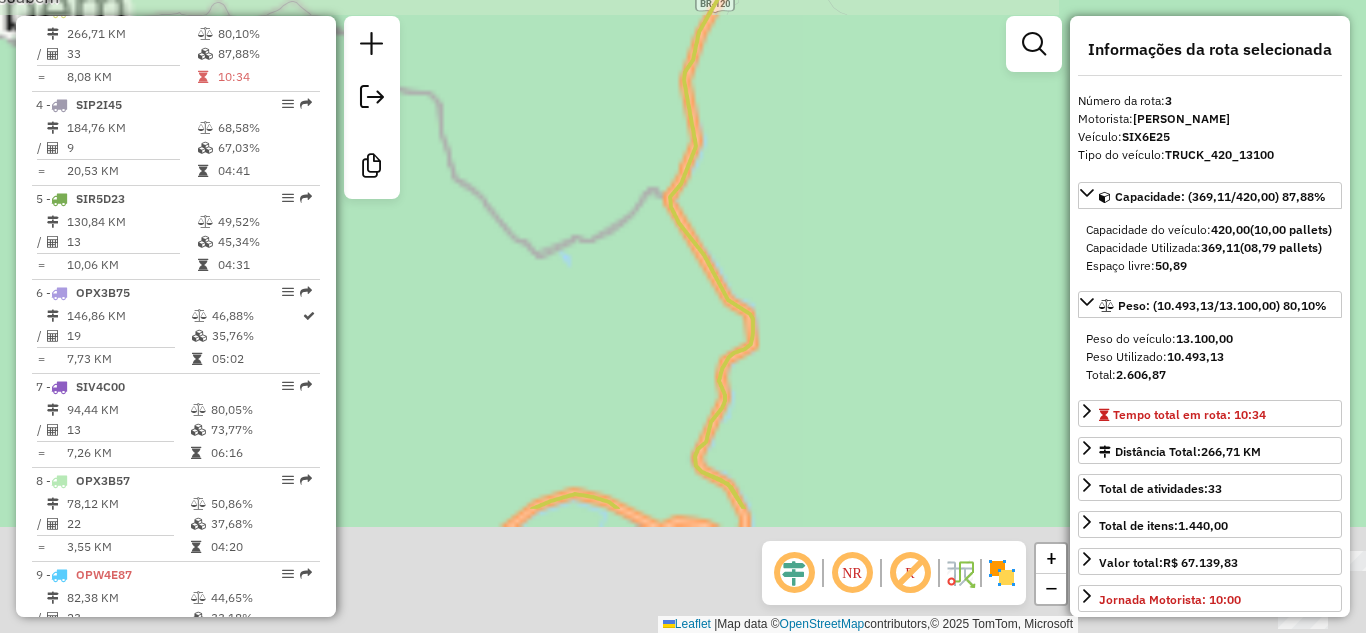 drag, startPoint x: 726, startPoint y: 277, endPoint x: 733, endPoint y: 115, distance: 162.15117 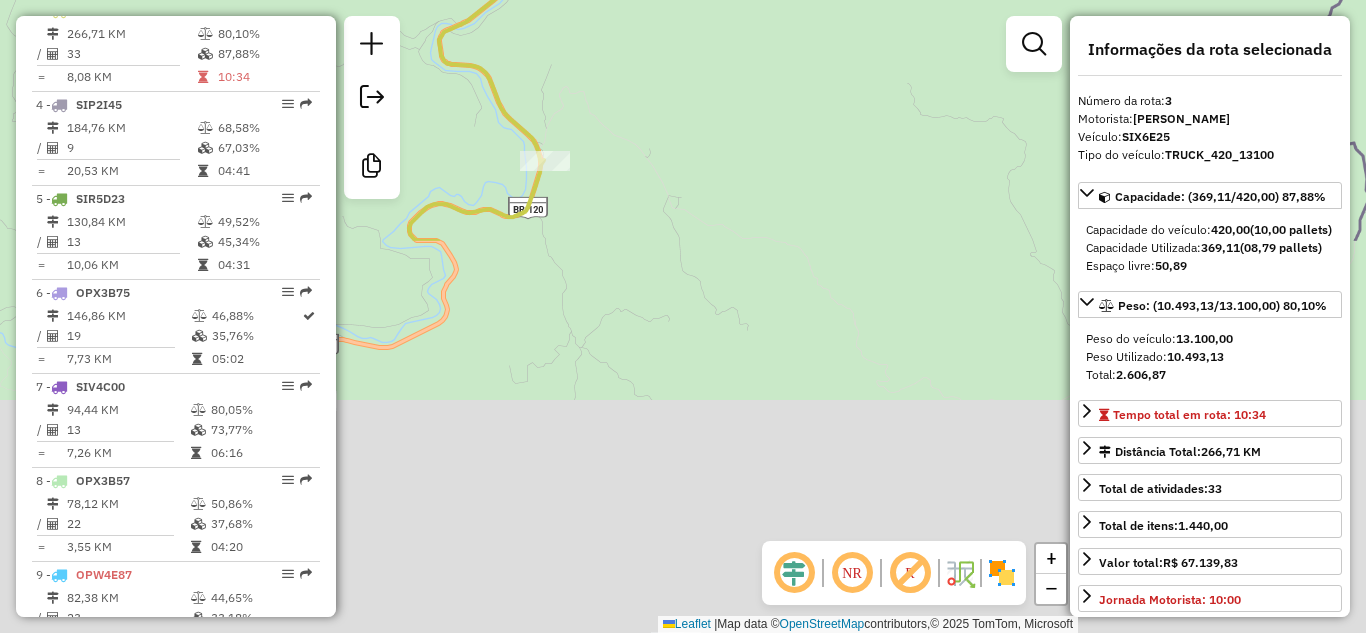 drag, startPoint x: 676, startPoint y: 417, endPoint x: 726, endPoint y: 14, distance: 406.0899 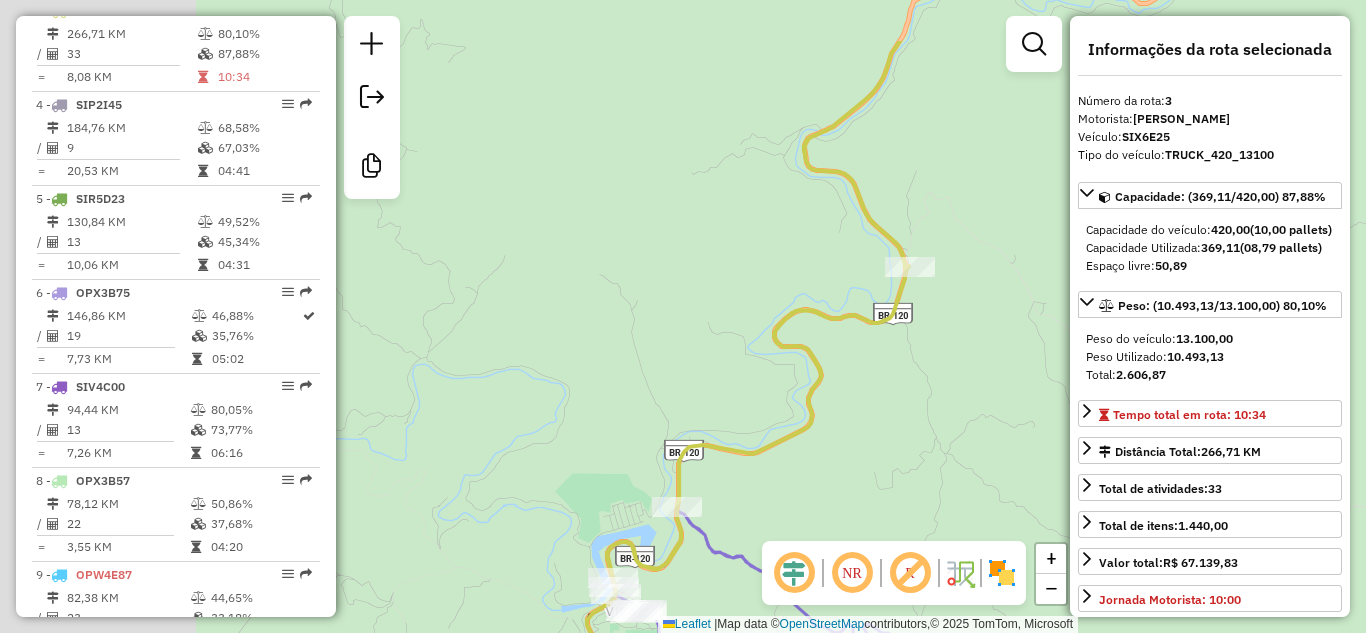 drag, startPoint x: 630, startPoint y: 306, endPoint x: 977, endPoint y: 341, distance: 348.76065 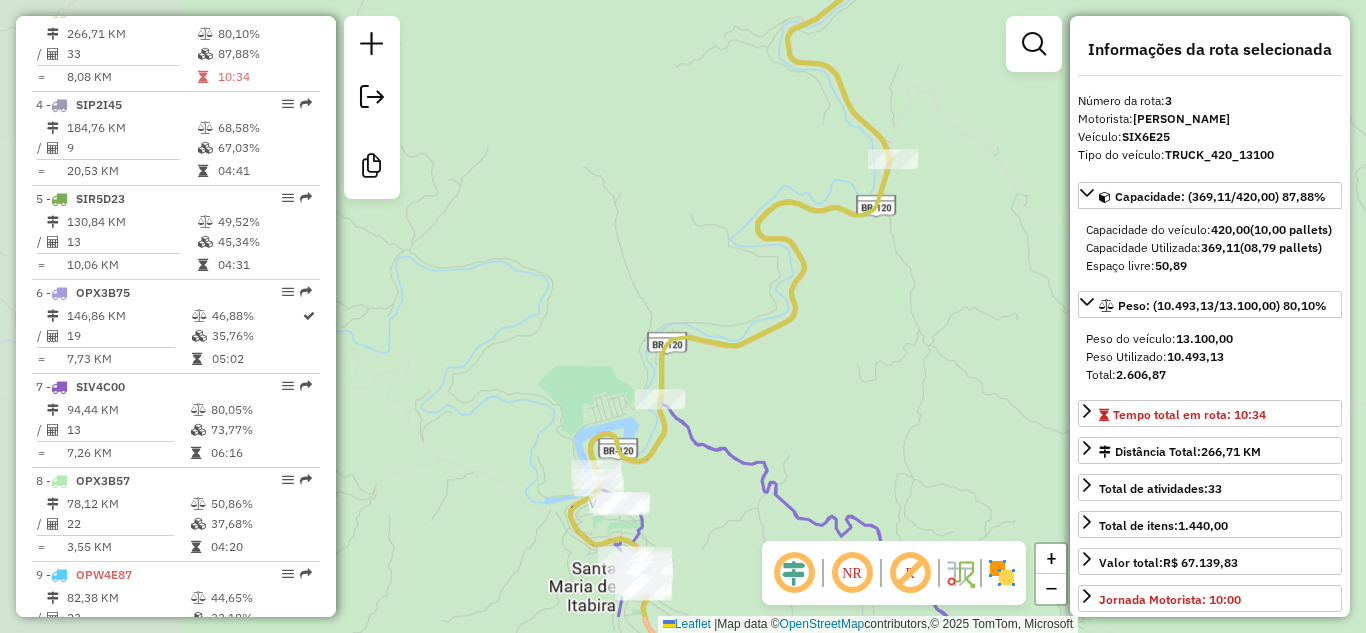 drag, startPoint x: 977, startPoint y: 341, endPoint x: 945, endPoint y: 147, distance: 196.62146 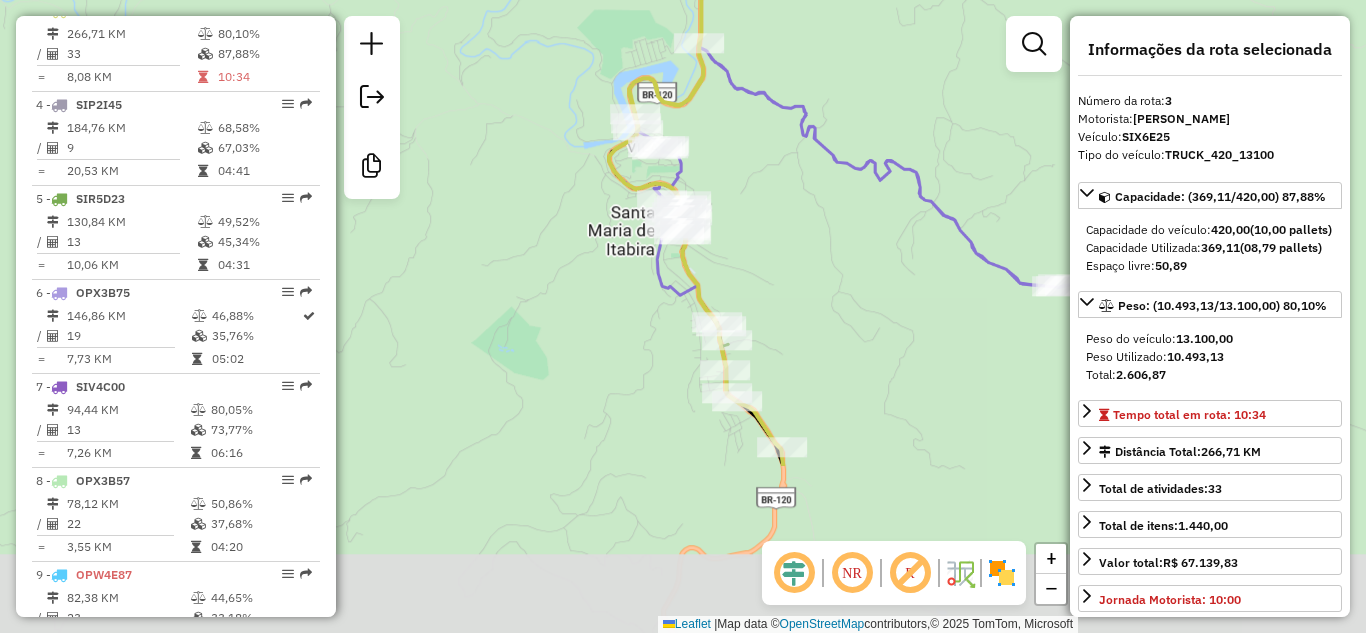 drag, startPoint x: 718, startPoint y: 475, endPoint x: 714, endPoint y: 238, distance: 237.03375 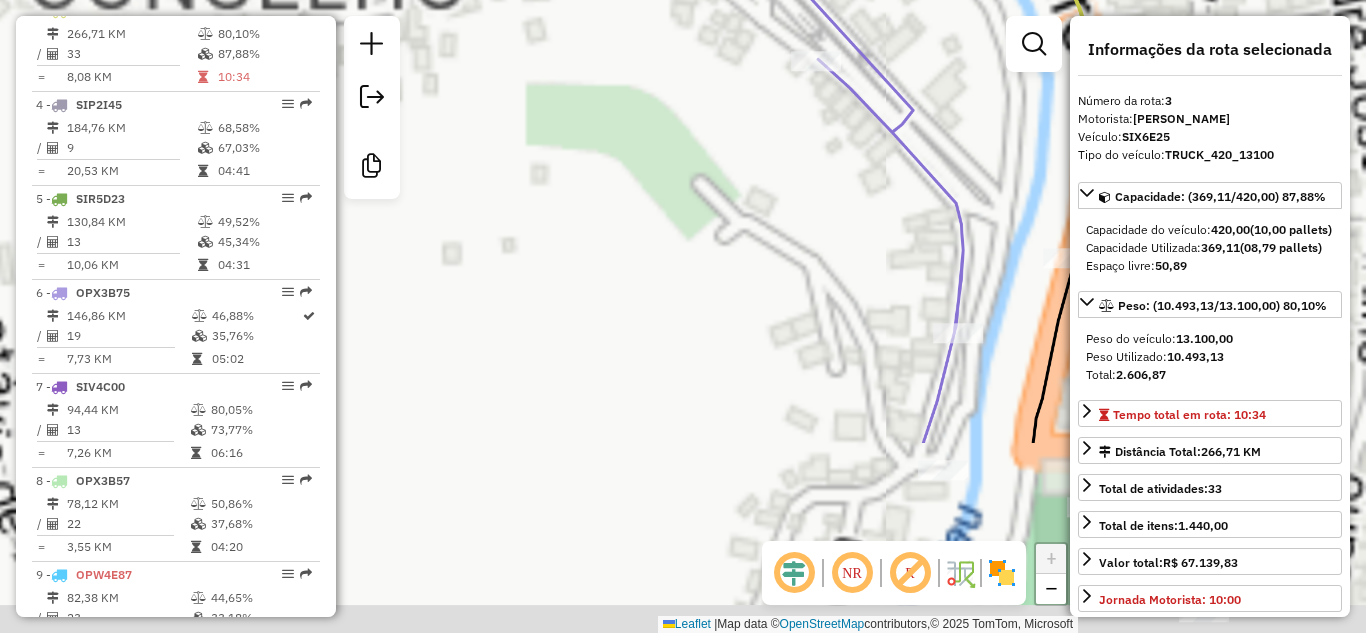 drag, startPoint x: 730, startPoint y: 258, endPoint x: 691, endPoint y: 197, distance: 72.40166 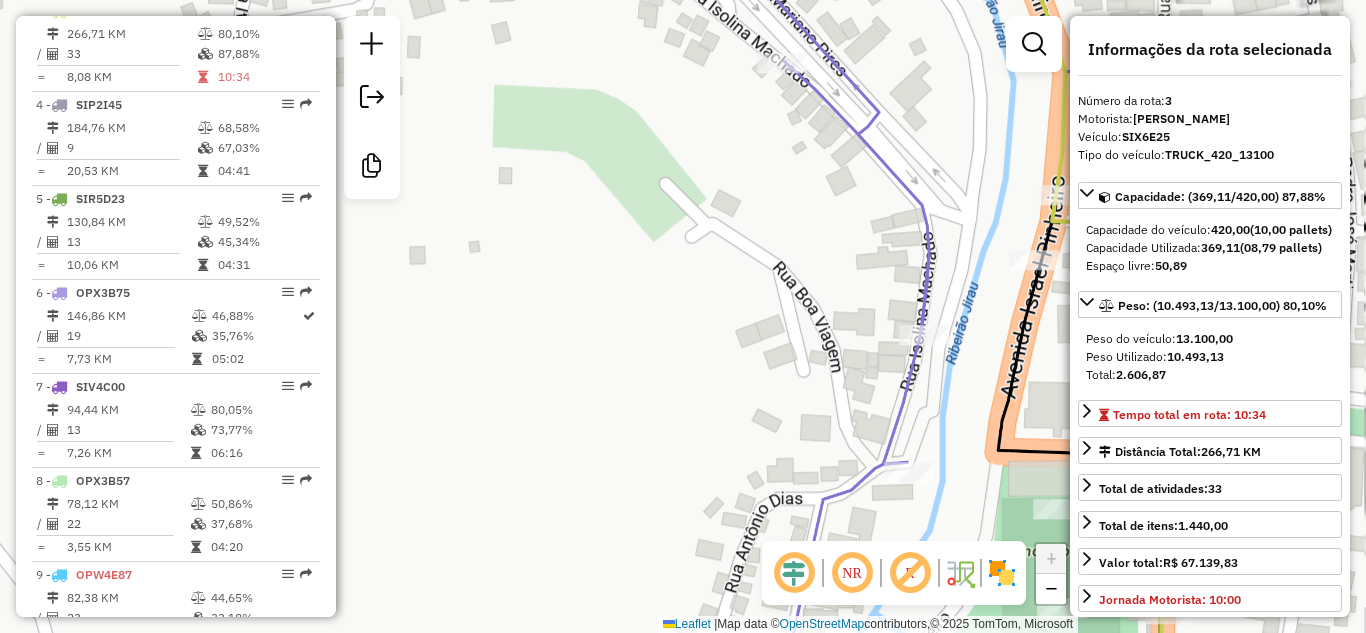 drag, startPoint x: 775, startPoint y: 239, endPoint x: 588, endPoint y: 312, distance: 200.74362 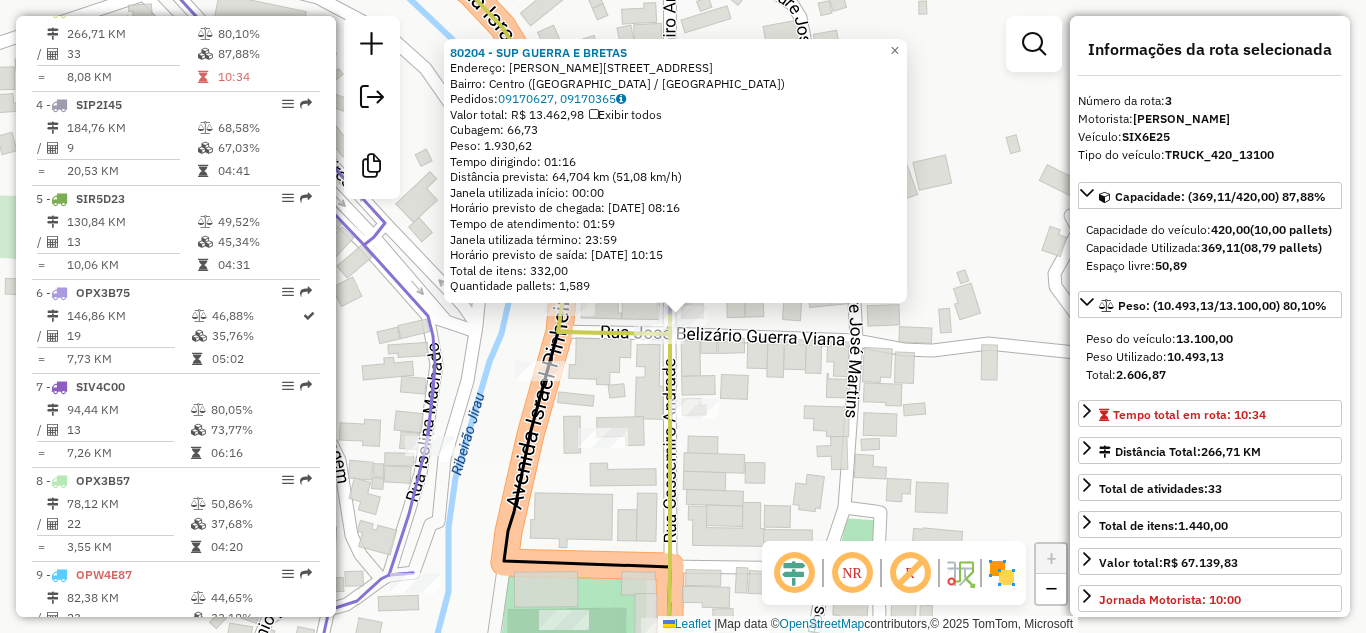 click on "80204 - SUP GUERRA E  BRETAS  Endereço: R CASSEMIRO DE ANDRADE, 363   Bairro: Centro (SANTA MARIA DE ITABI / MG)   Pedidos:  09170627, 09170365   Valor total: R$ 13.462,98   Exibir todos   Cubagem: 66,73  Peso: 1.930,62  Tempo dirigindo: 01:16   Distância prevista: 64,704 km (51,08 km/h)   Janela utilizada início: 00:00   Horário previsto de chegada: 10/07/2025 08:16   Tempo de atendimento: 01:59   Janela utilizada término: 23:59   Horário previsto de saída: 10/07/2025 10:15   Total de itens: 332,00   Quantidade pallets: 1,589  × Janela de atendimento Grade de atendimento Capacidade Transportadoras Veículos Cliente Pedidos  Rotas Selecione os dias de semana para filtrar as janelas de atendimento  Seg   Ter   Qua   Qui   Sex   Sáb   Dom  Informe o período da janela de atendimento: De: Até:  Filtrar exatamente a janela do cliente  Considerar janela de atendimento padrão  Selecione os dias de semana para filtrar as grades de atendimento  Seg   Ter   Qua   Qui   Sex   Sáb   Dom   Peso mínimo:  De:" 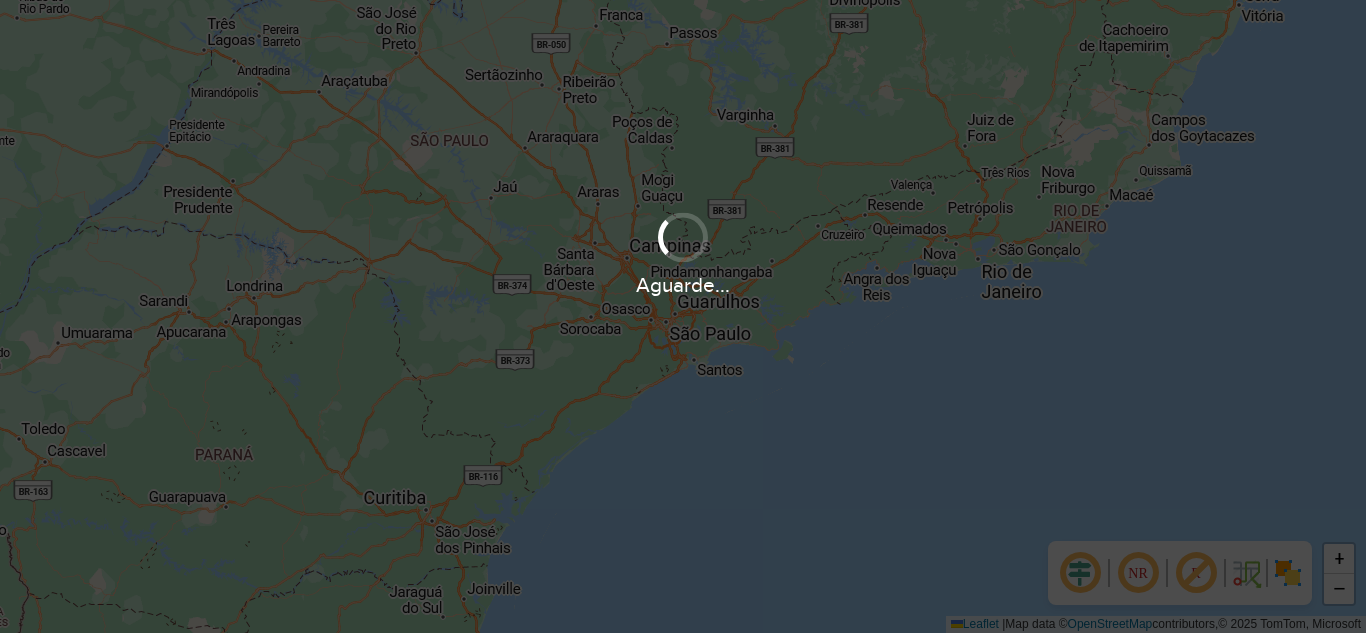scroll, scrollTop: 0, scrollLeft: 0, axis: both 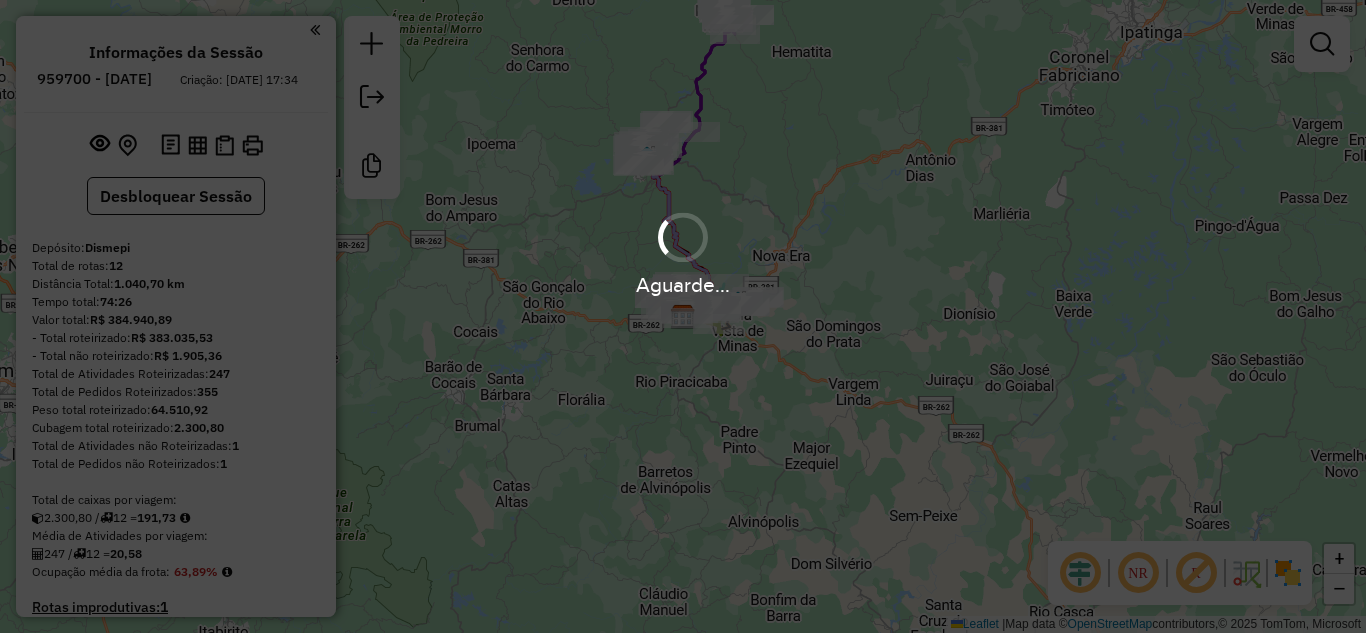 drag, startPoint x: 797, startPoint y: 273, endPoint x: 828, endPoint y: 336, distance: 70.21396 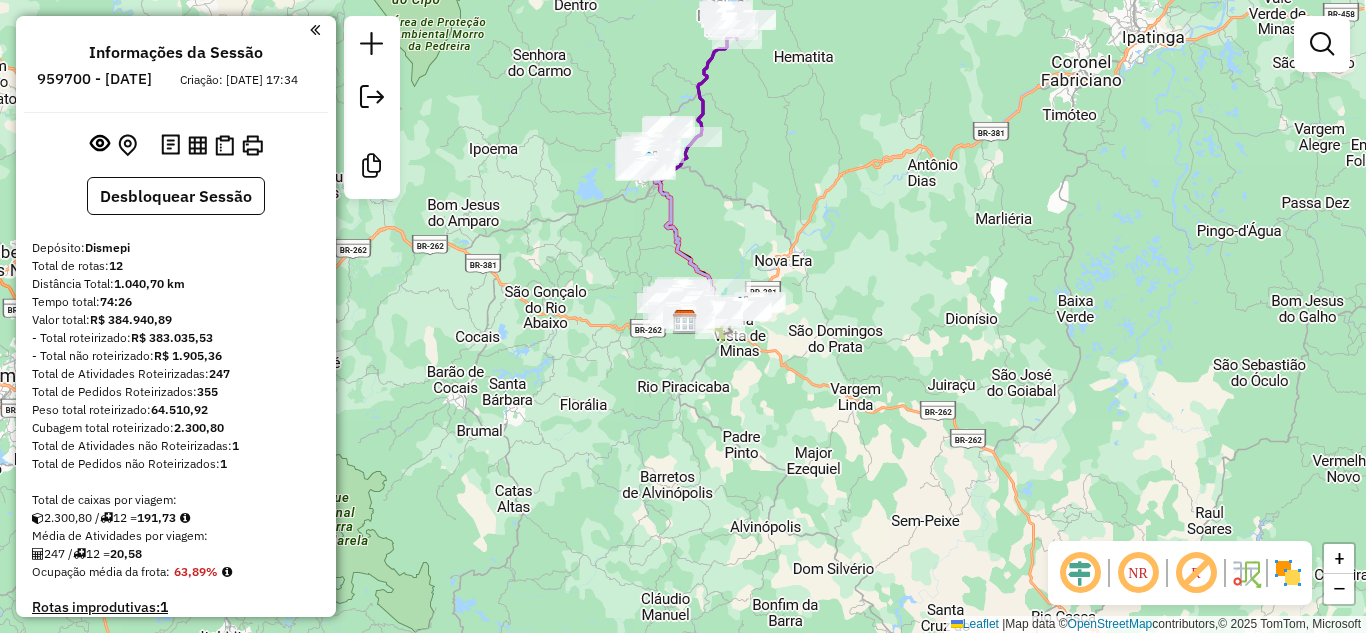 drag, startPoint x: 746, startPoint y: 237, endPoint x: 802, endPoint y: 352, distance: 127.910126 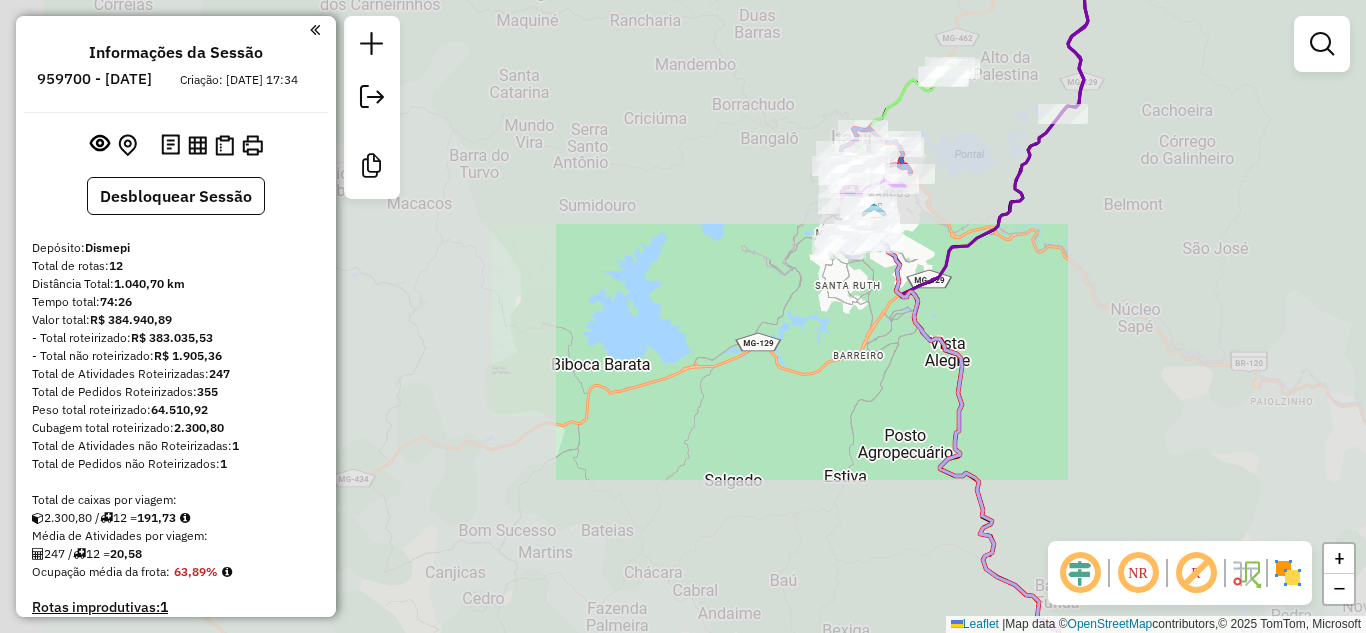 click 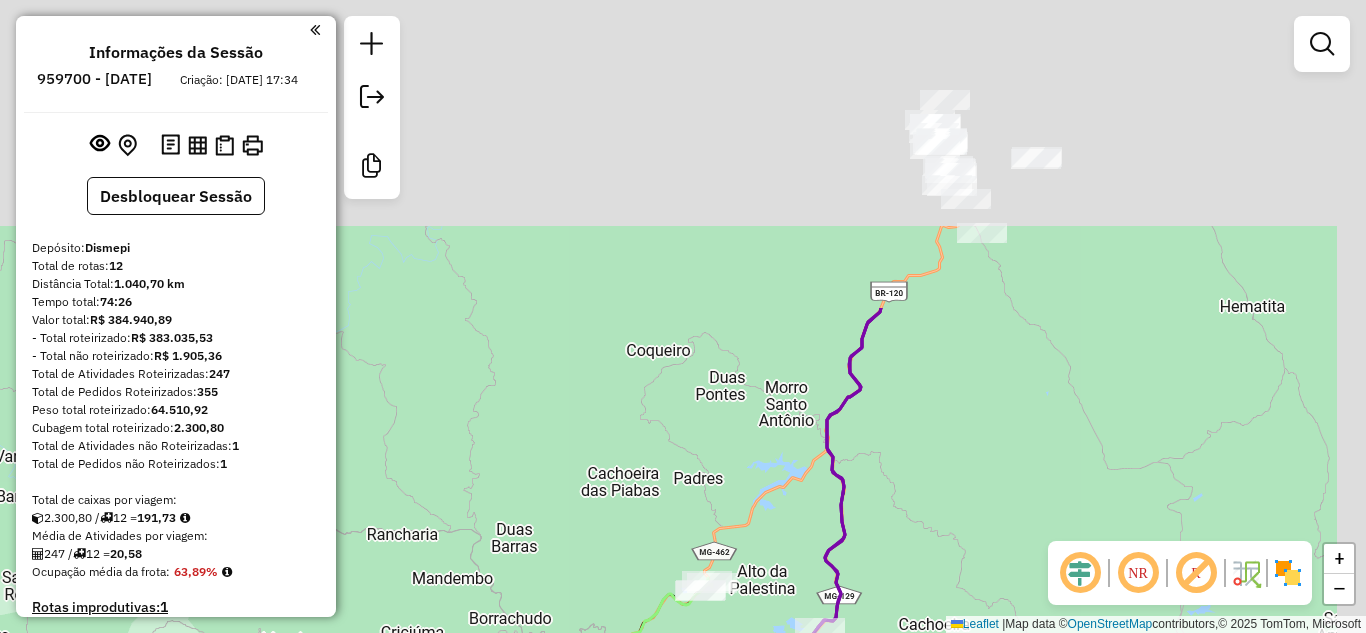 drag, startPoint x: 996, startPoint y: 160, endPoint x: 869, endPoint y: 528, distance: 389.2981 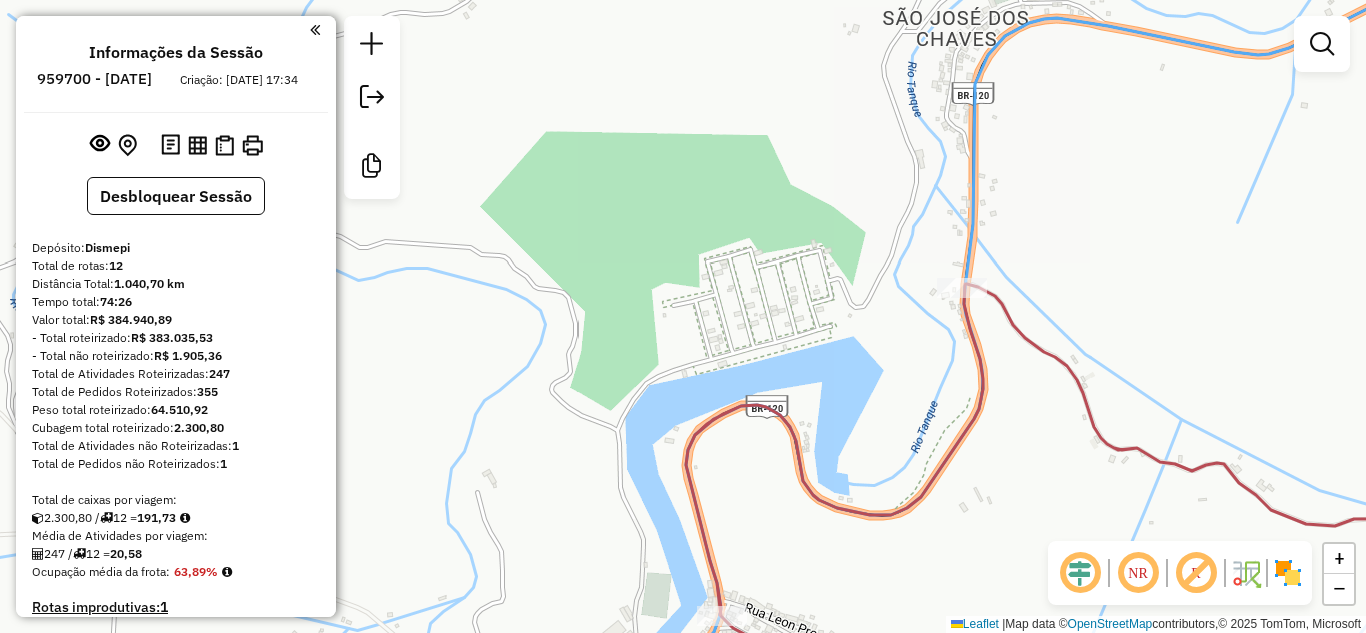 drag, startPoint x: 1045, startPoint y: 353, endPoint x: 1099, endPoint y: 336, distance: 56.61272 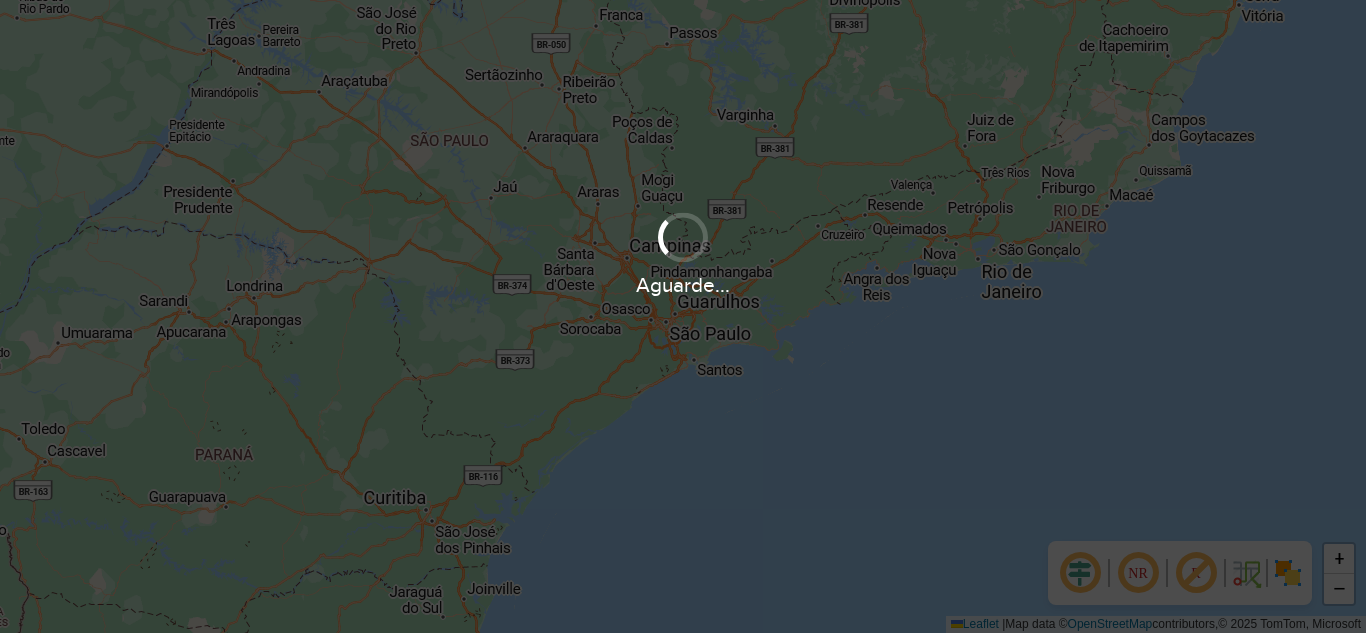 scroll, scrollTop: 0, scrollLeft: 0, axis: both 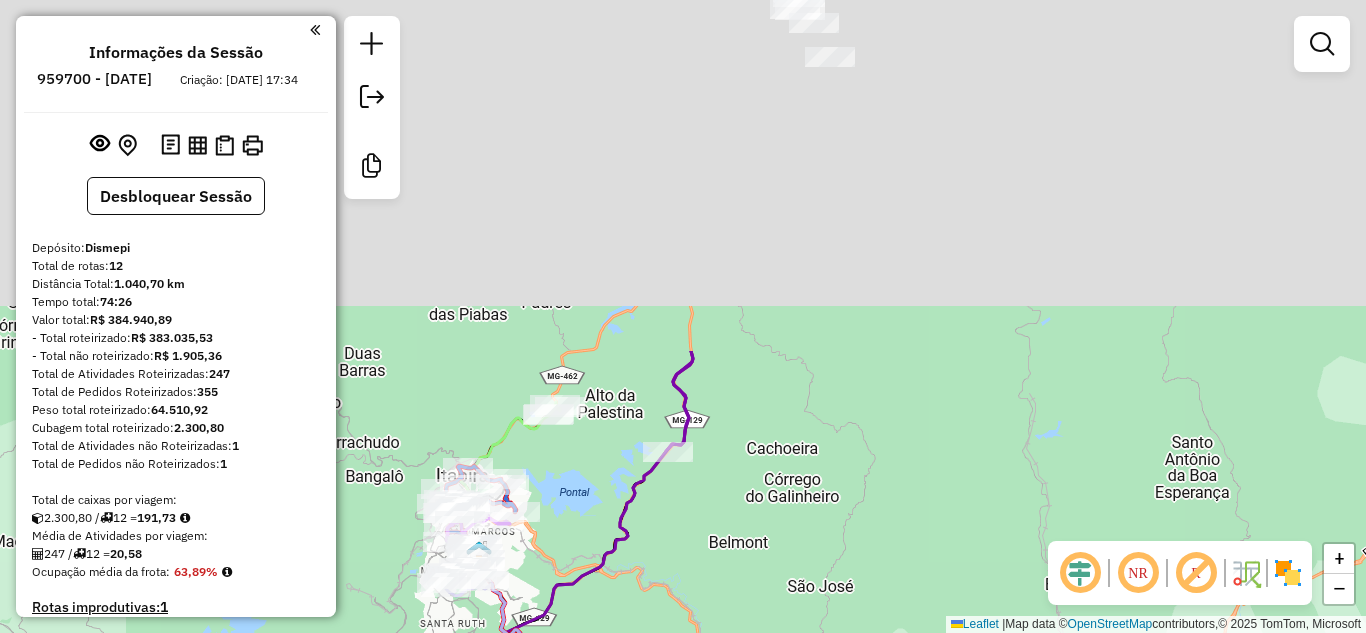 drag, startPoint x: 916, startPoint y: 143, endPoint x: 768, endPoint y: 505, distance: 391.08566 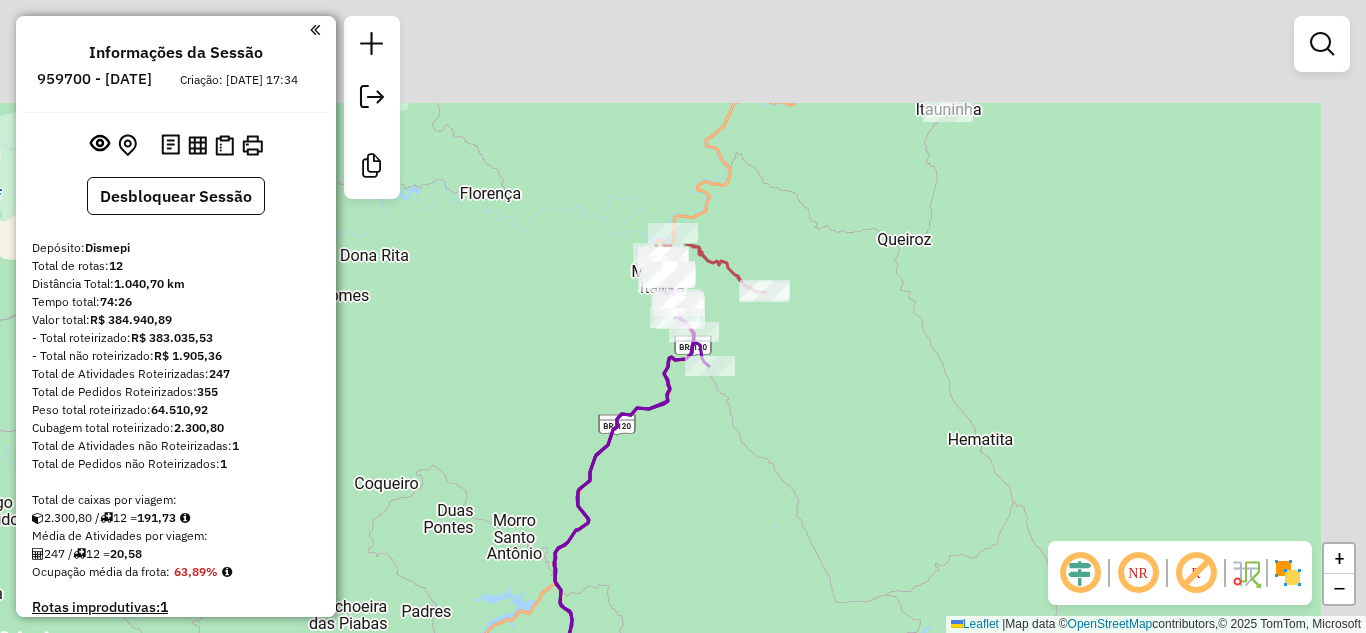 drag, startPoint x: 788, startPoint y: 295, endPoint x: 650, endPoint y: 647, distance: 378.08466 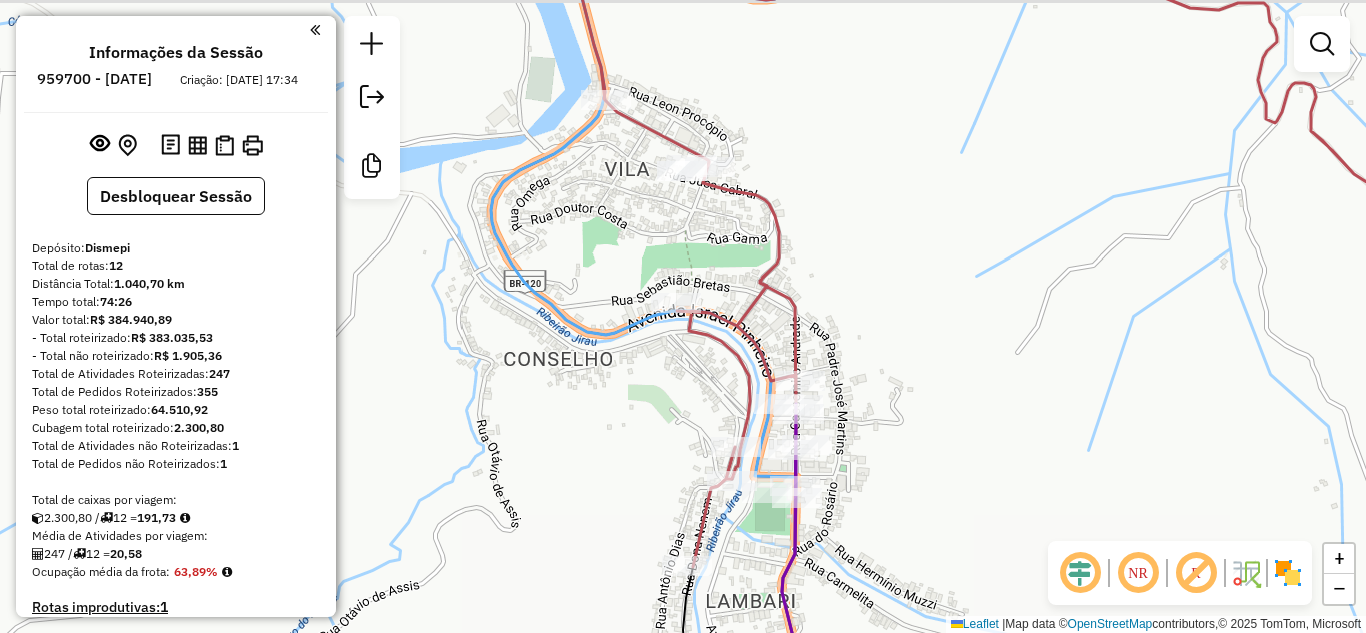 drag, startPoint x: 903, startPoint y: 114, endPoint x: 815, endPoint y: 343, distance: 245.32631 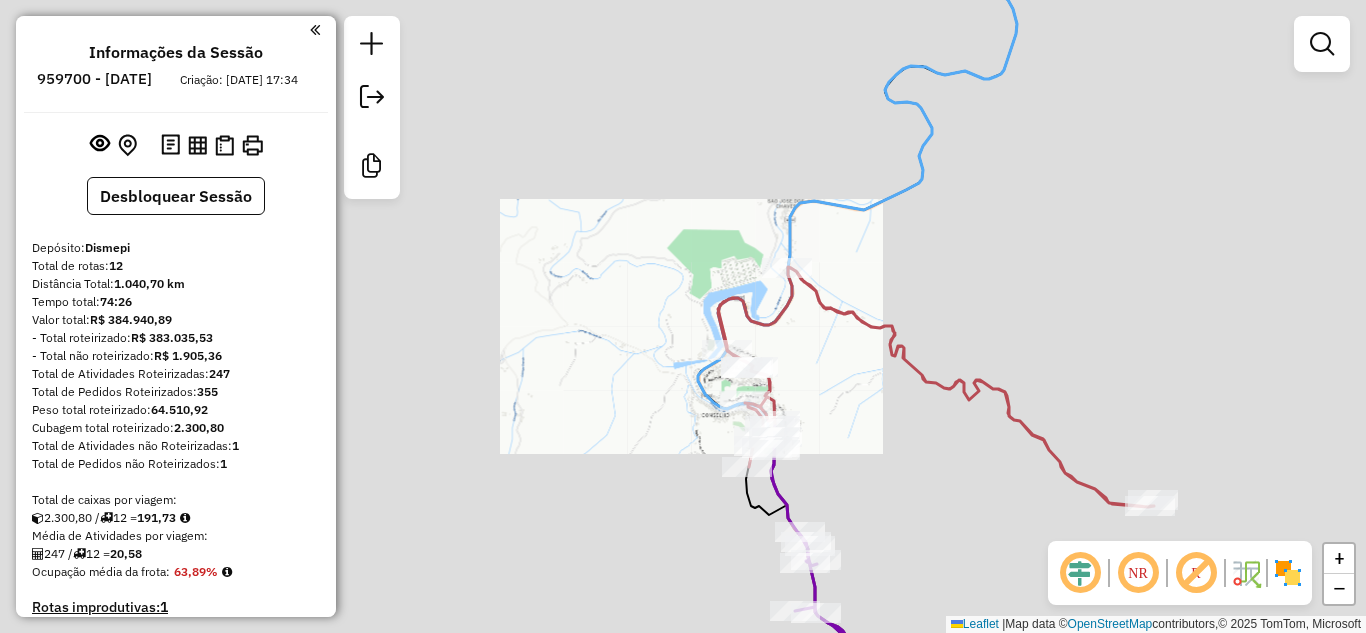 drag, startPoint x: 796, startPoint y: 328, endPoint x: 798, endPoint y: 384, distance: 56.0357 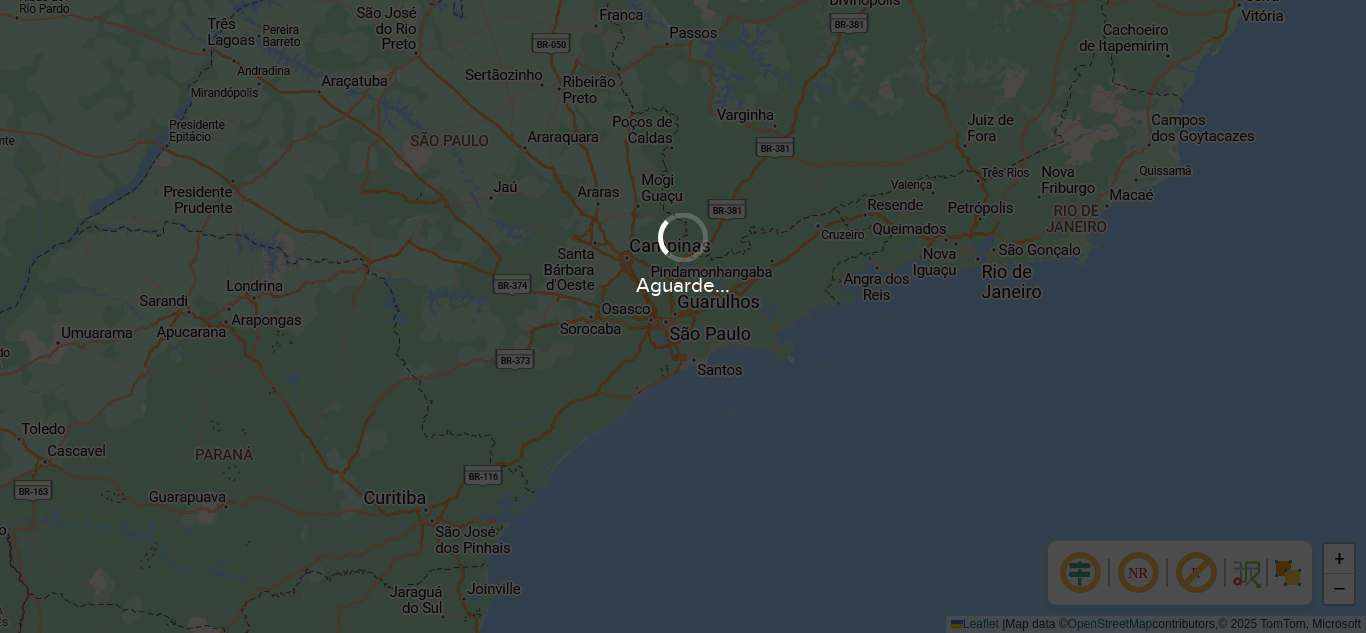 scroll, scrollTop: 0, scrollLeft: 0, axis: both 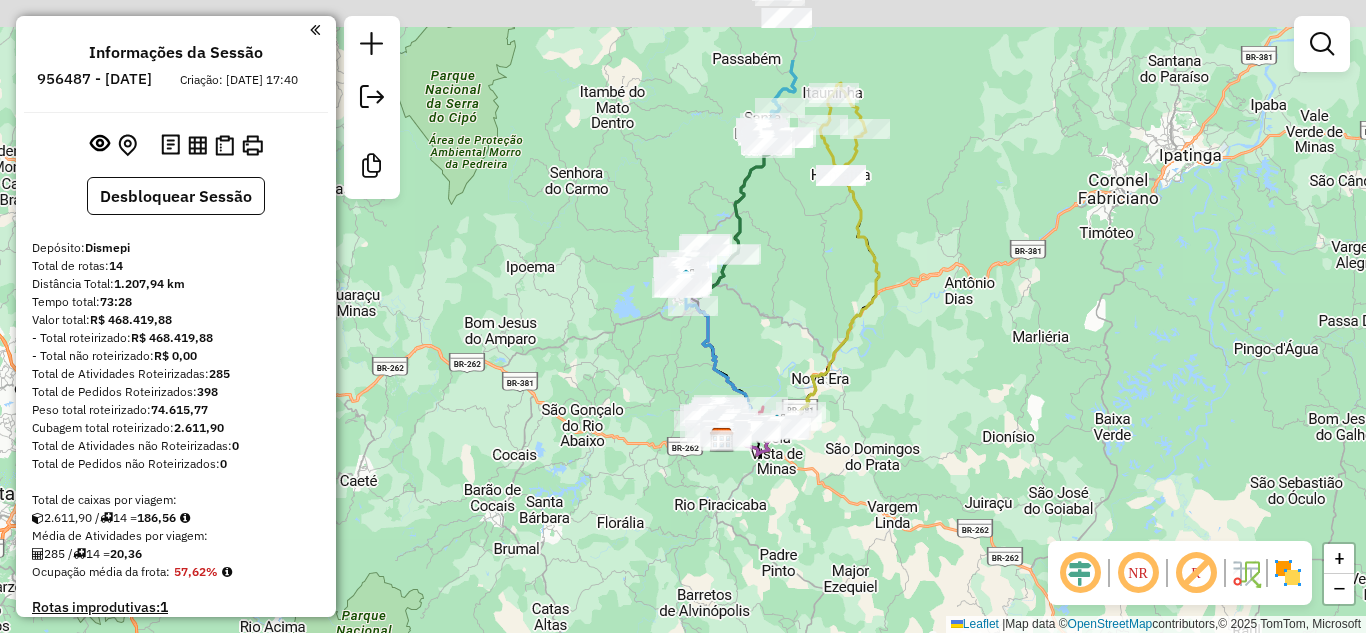 drag, startPoint x: 753, startPoint y: 262, endPoint x: 770, endPoint y: 302, distance: 43.462627 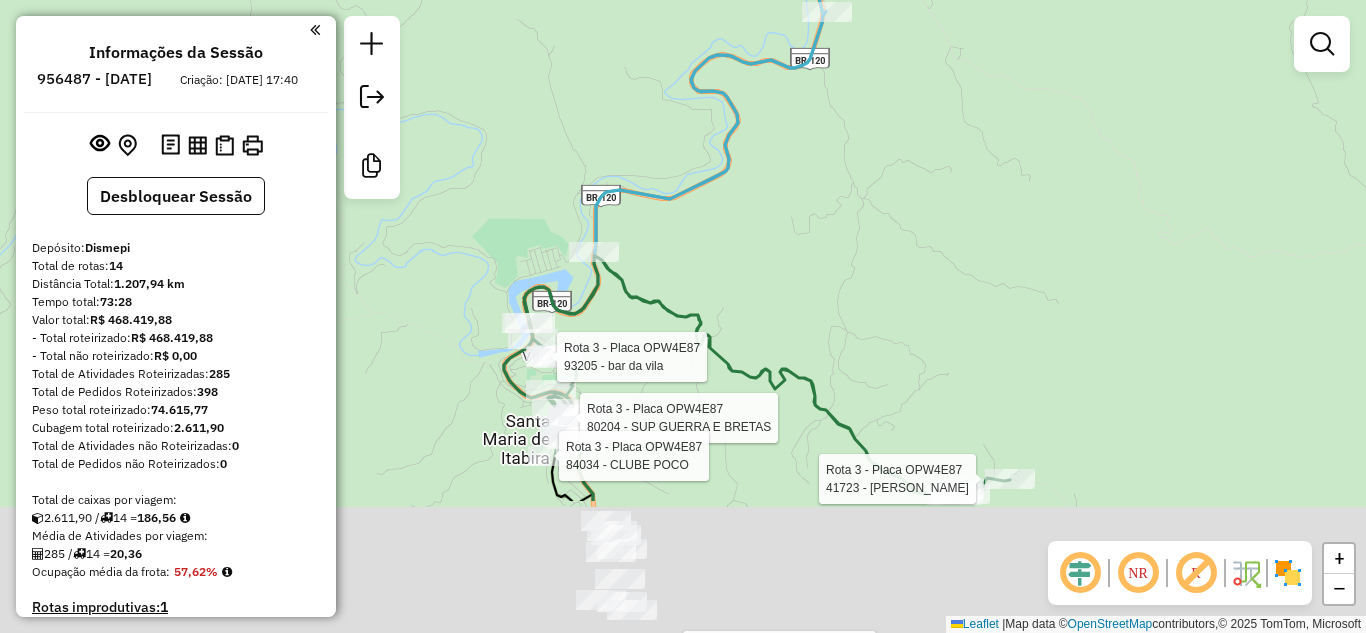 drag, startPoint x: 791, startPoint y: 473, endPoint x: 775, endPoint y: 295, distance: 178.71765 